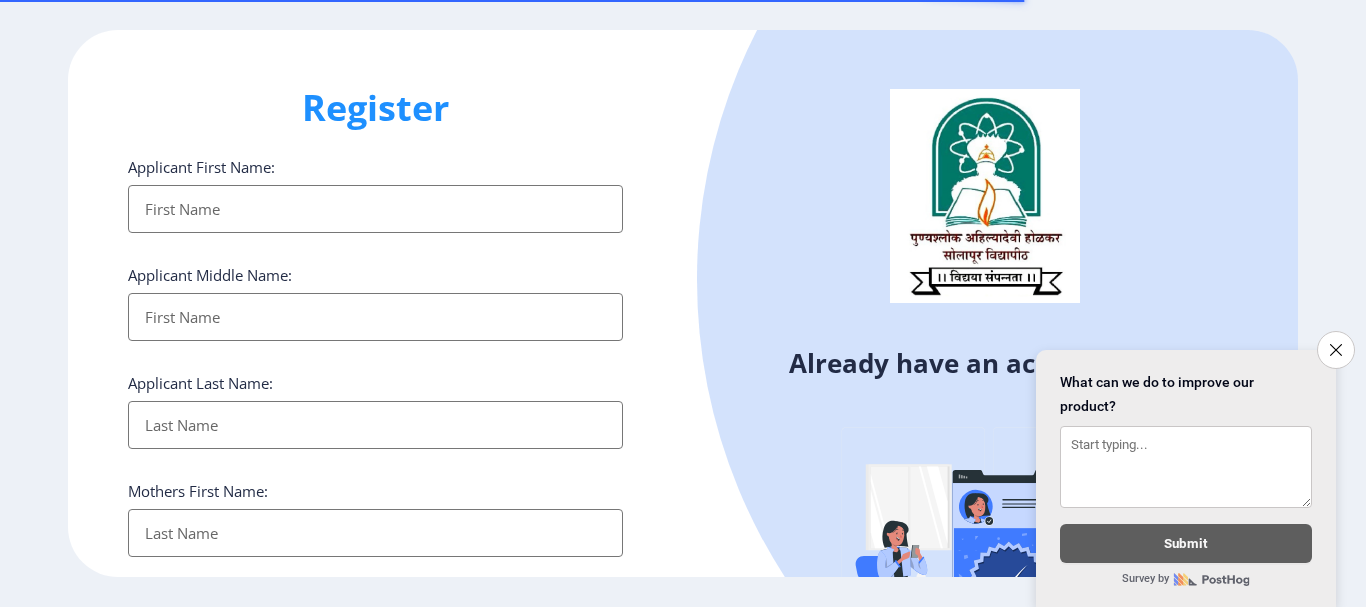 select 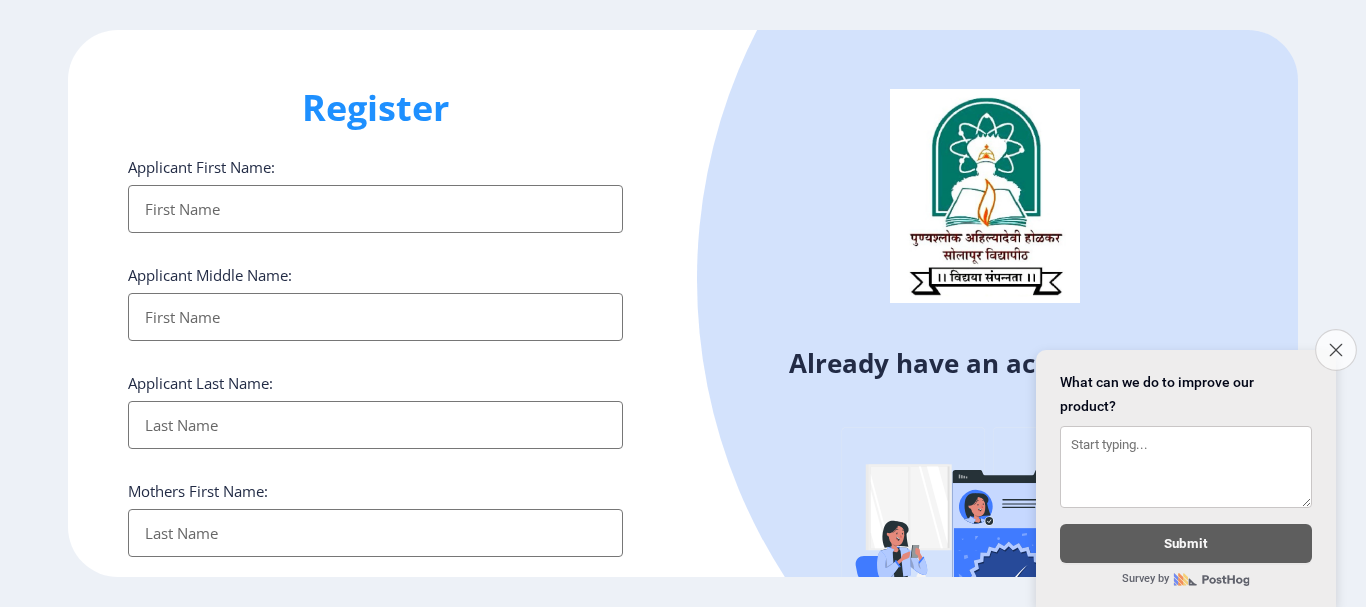 click on "Close survey" 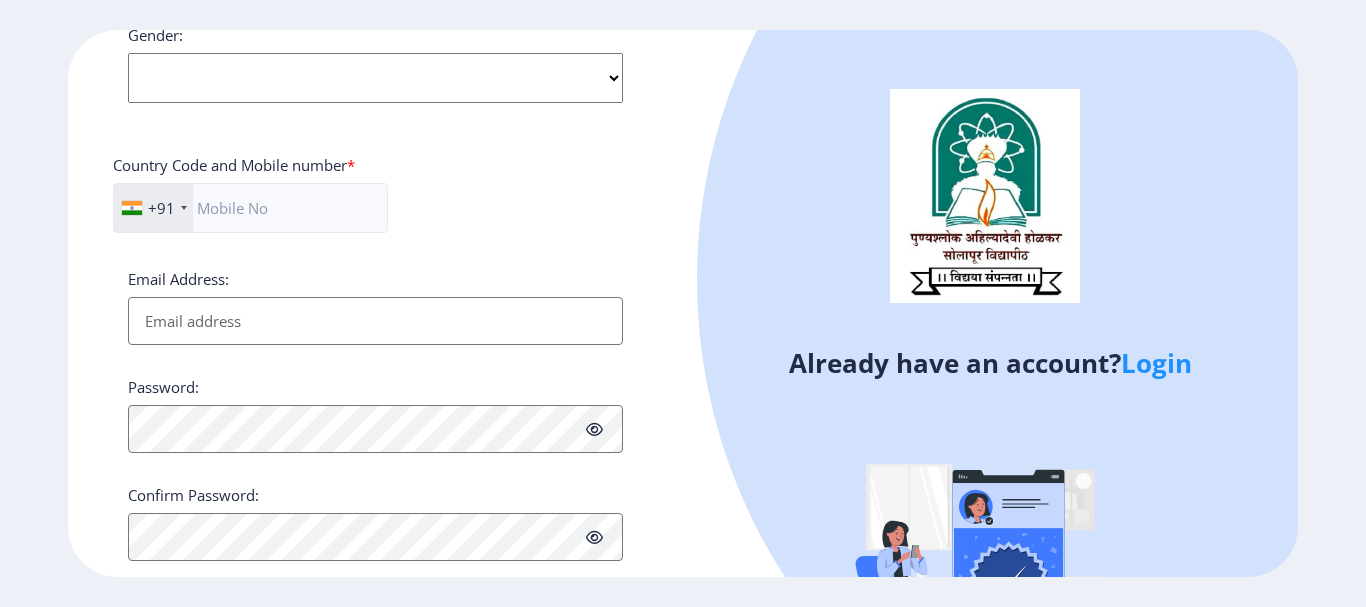 scroll, scrollTop: 846, scrollLeft: 0, axis: vertical 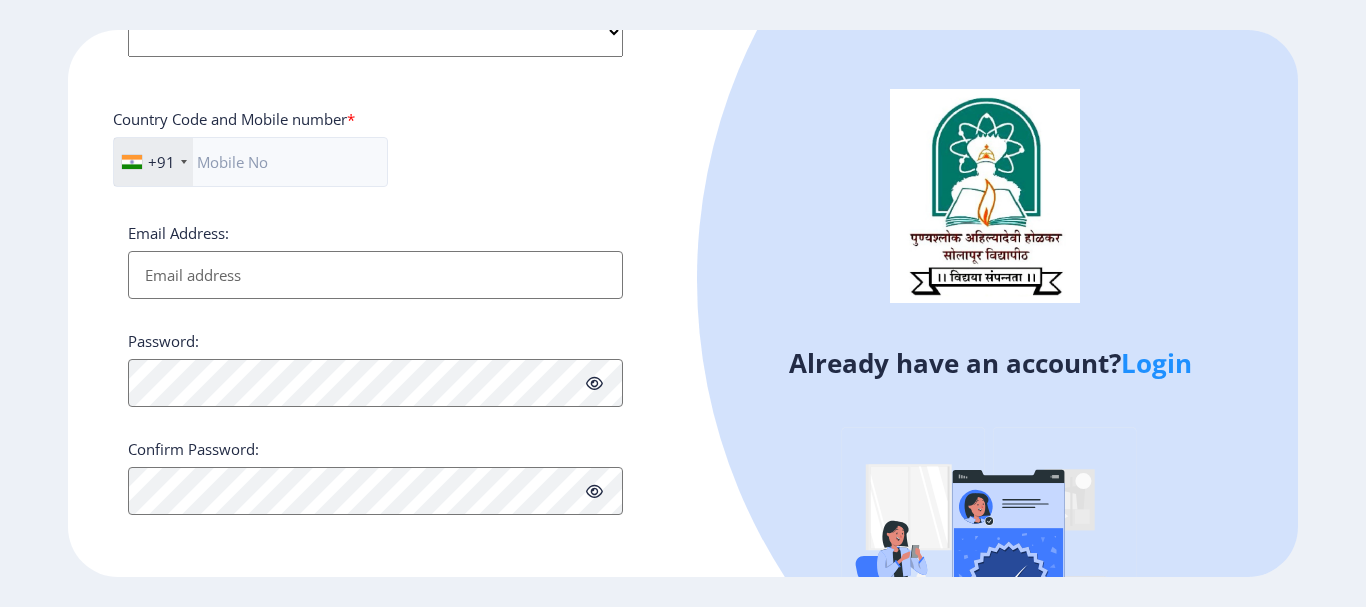 click on "Login" 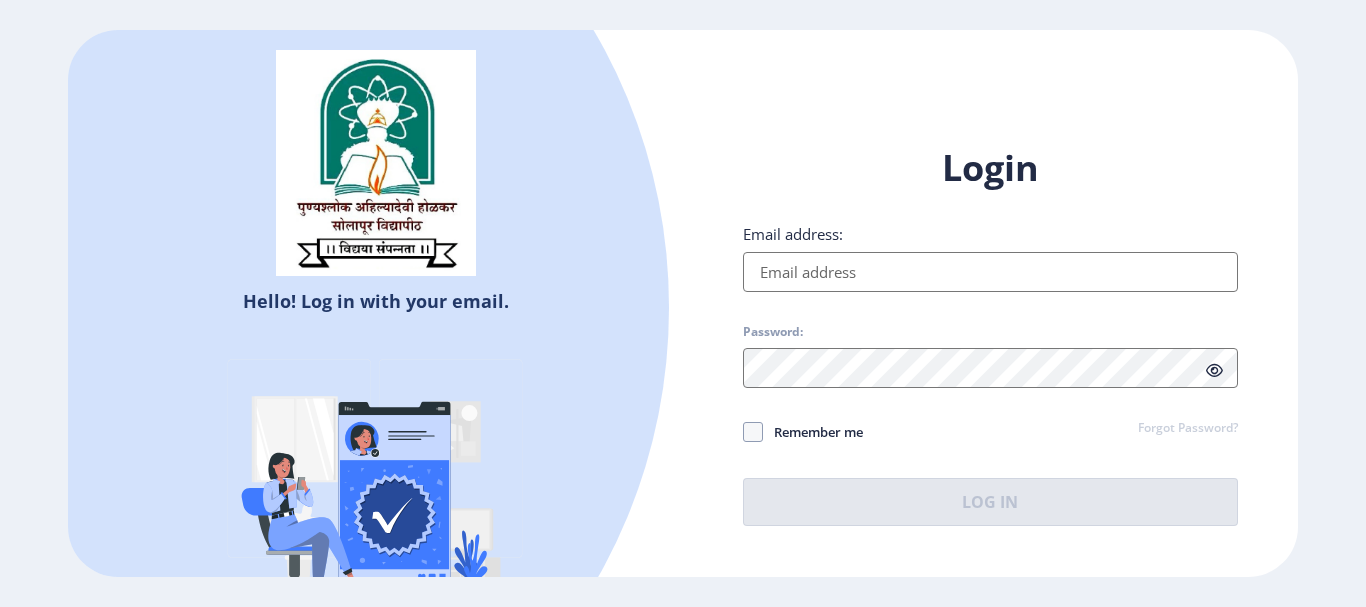 click on "Email address:" at bounding box center [990, 272] 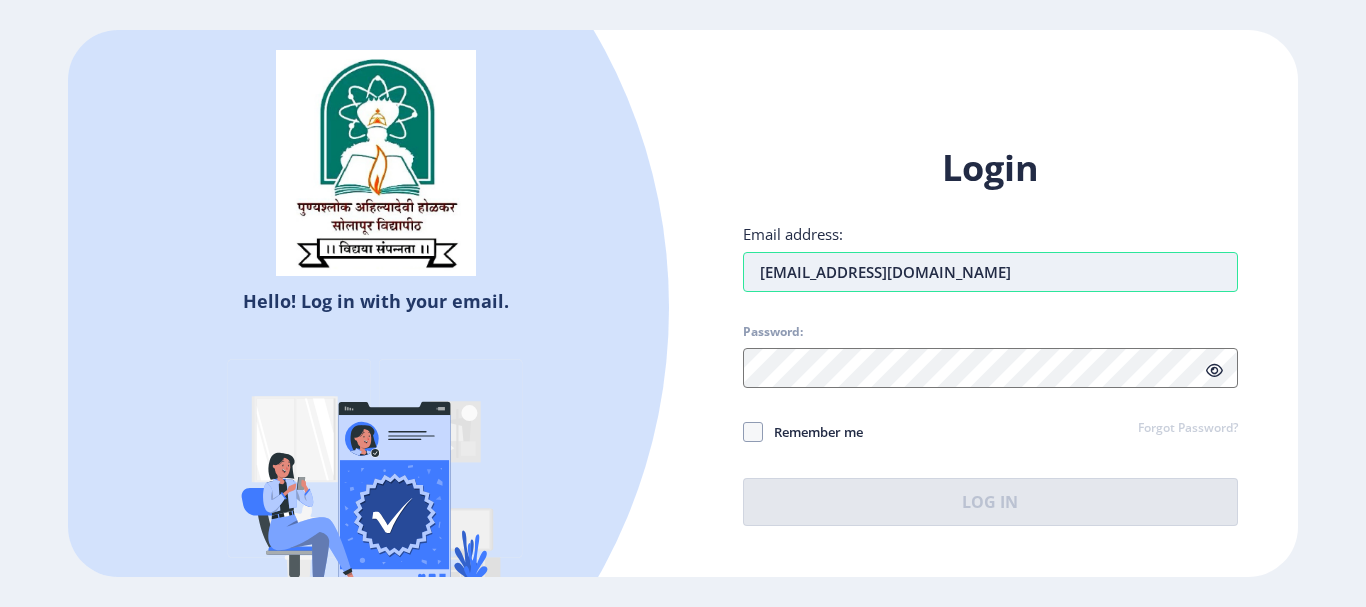 type on "[EMAIL_ADDRESS][DOMAIN_NAME]" 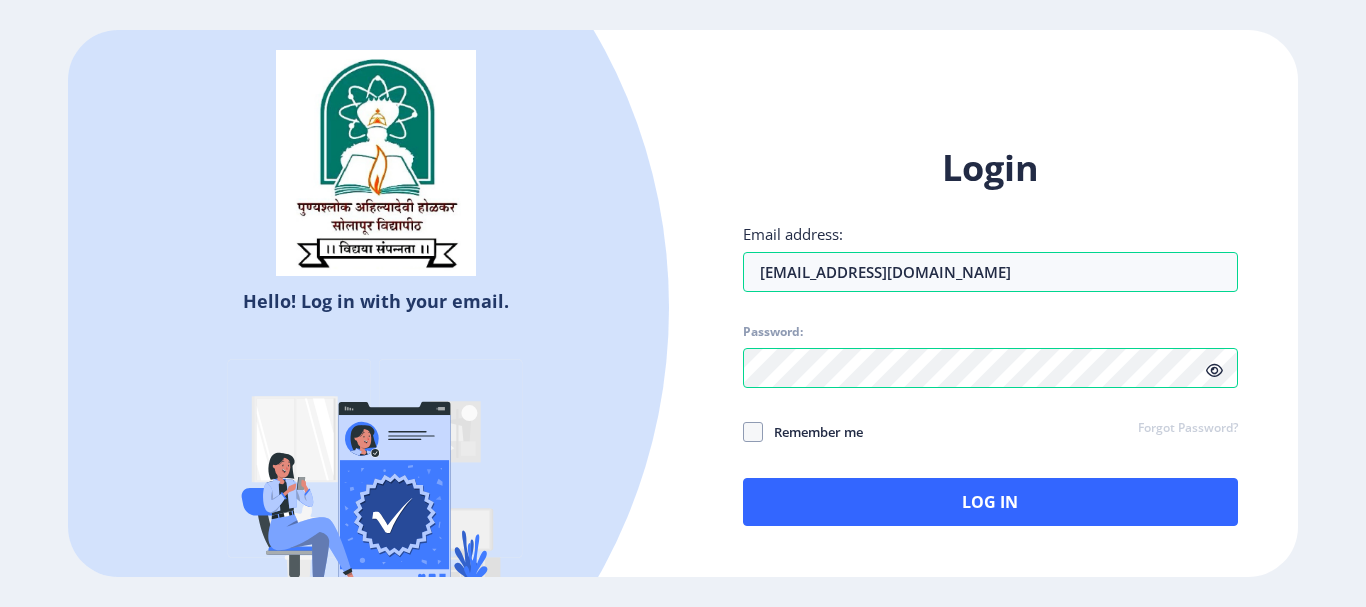 click 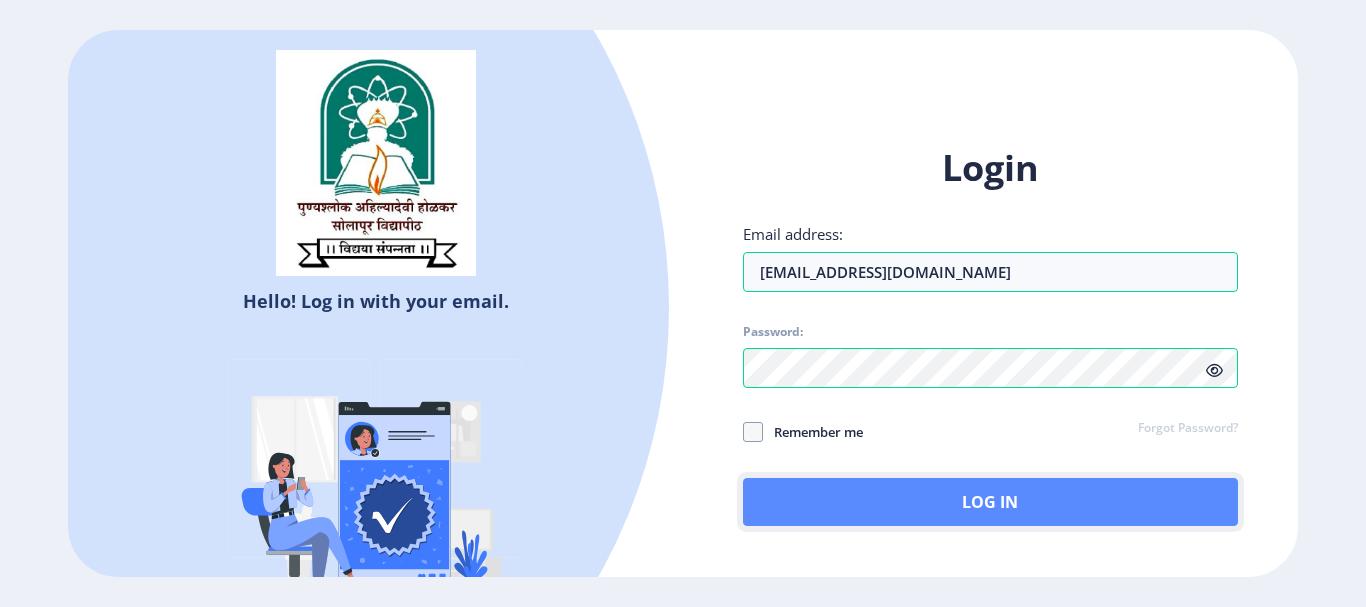 click on "Log In" 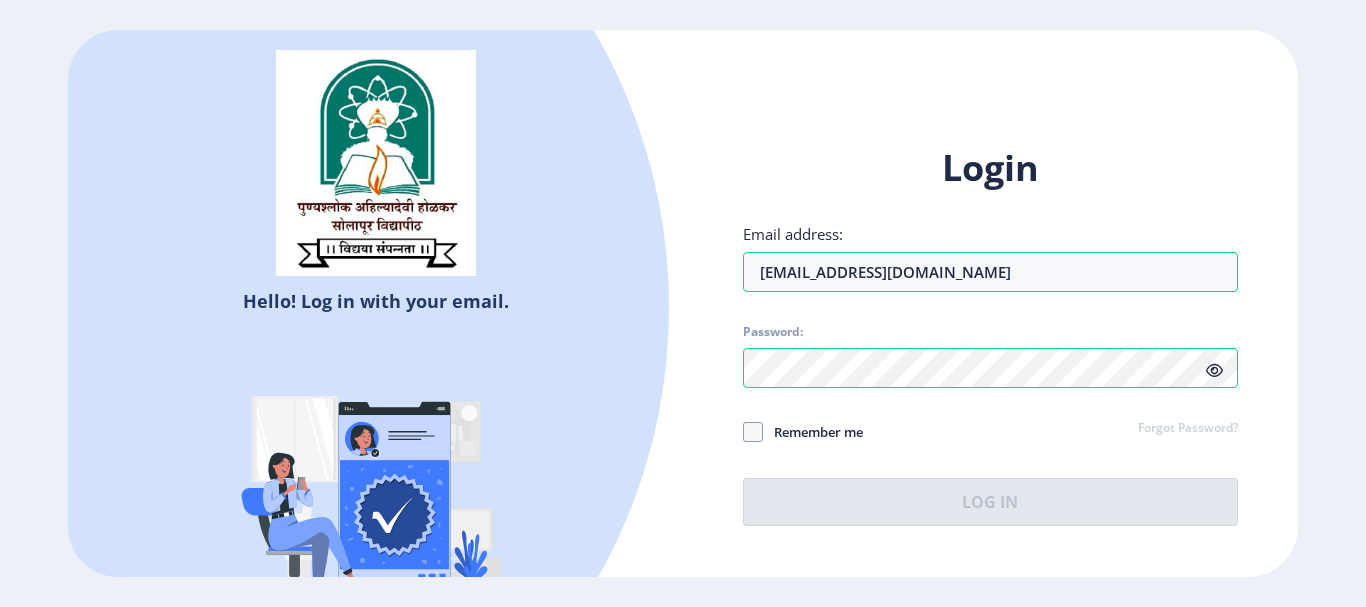 select 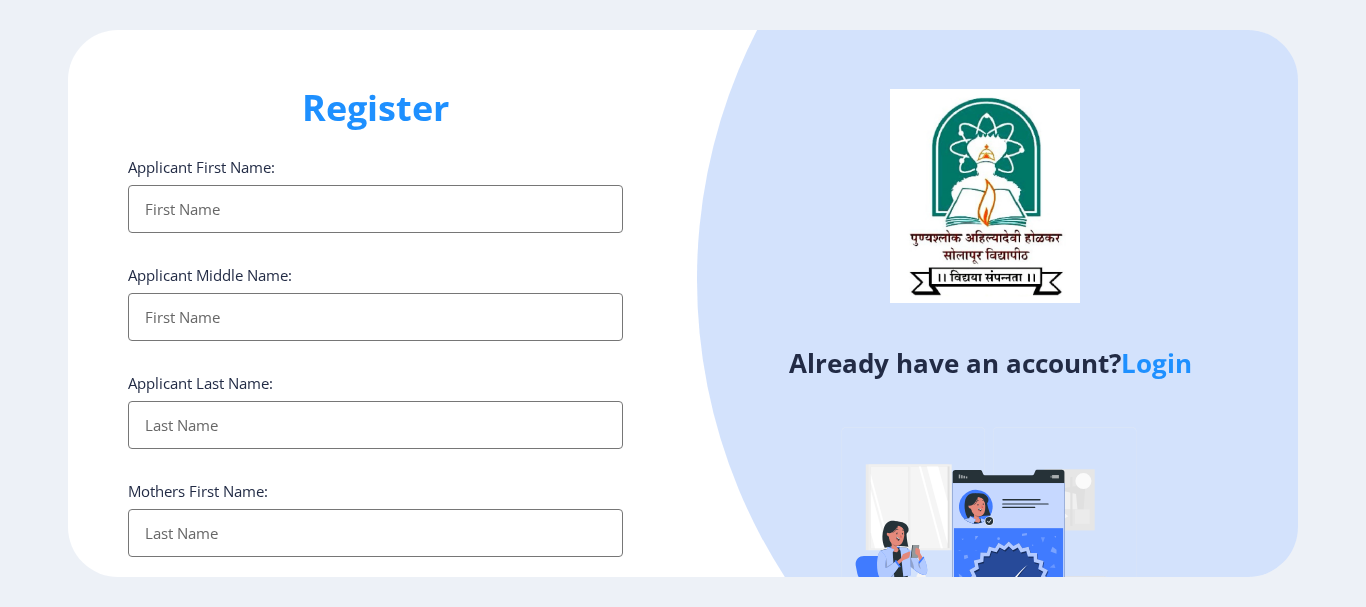 click on "Applicant First Name:" at bounding box center [375, 209] 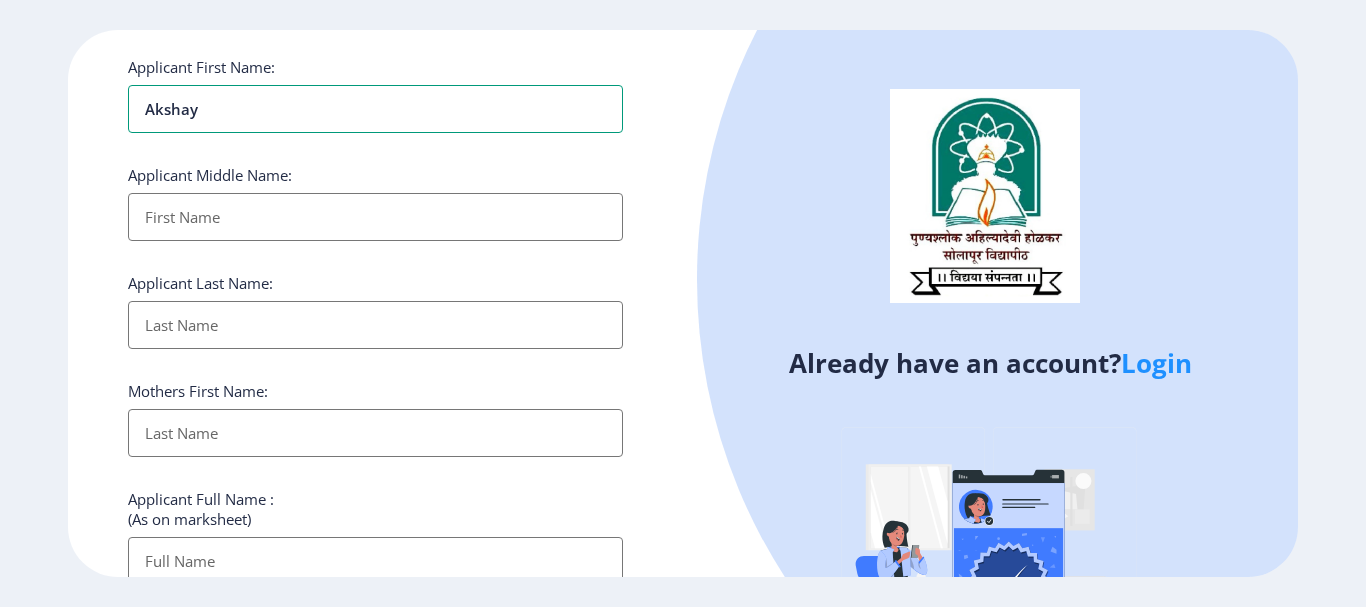 type on "Akshay" 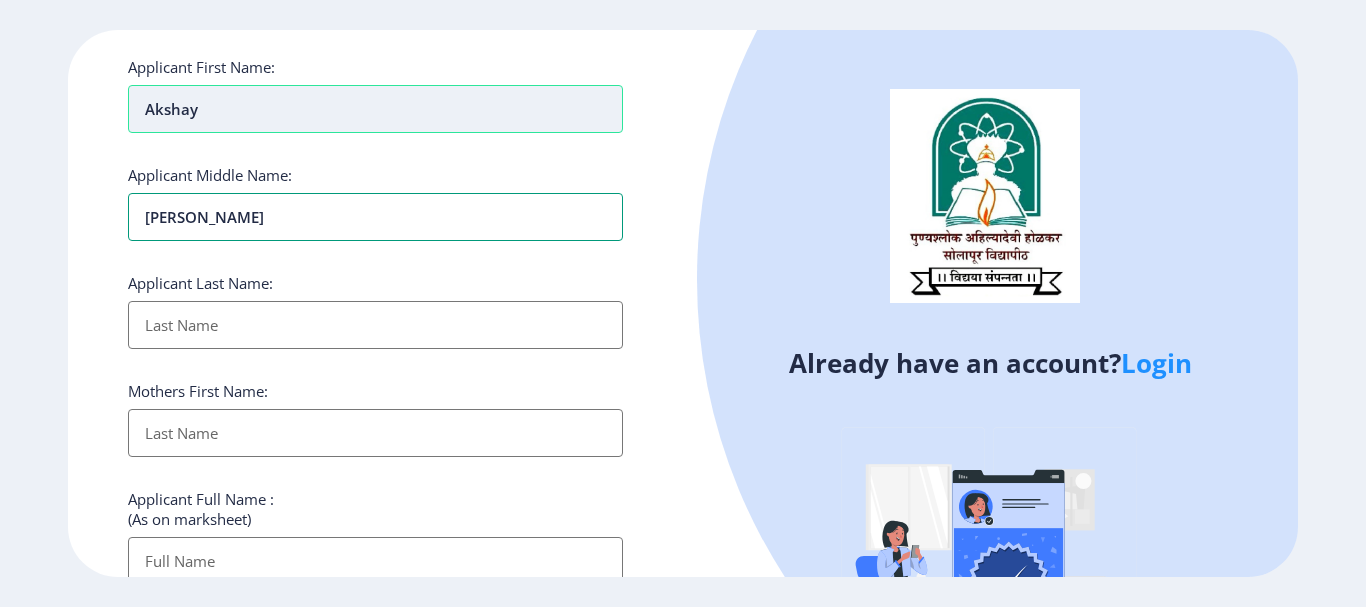 type on "[PERSON_NAME]" 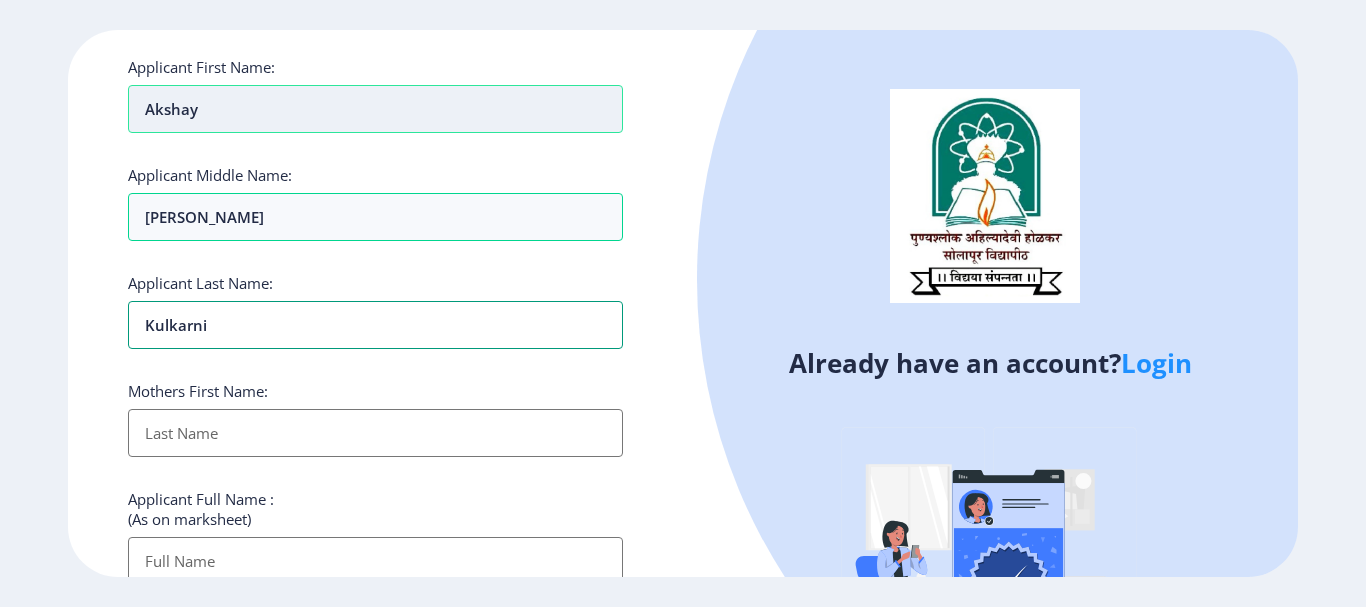 type on "Kulkarni" 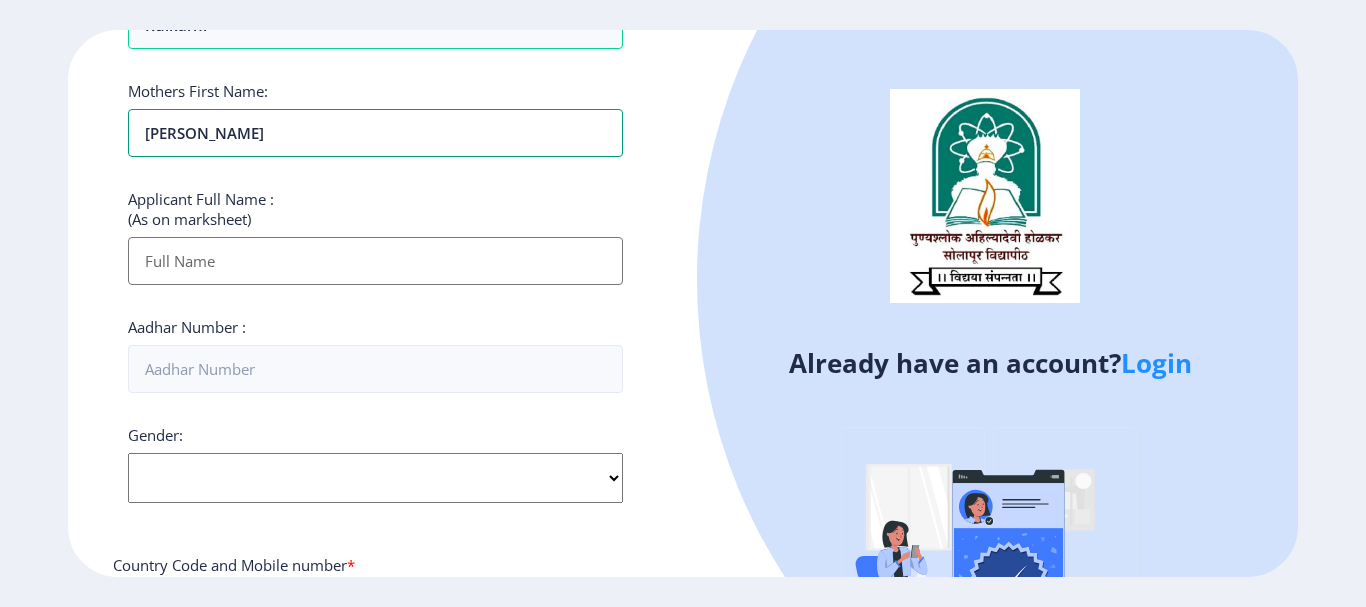 scroll, scrollTop: 500, scrollLeft: 0, axis: vertical 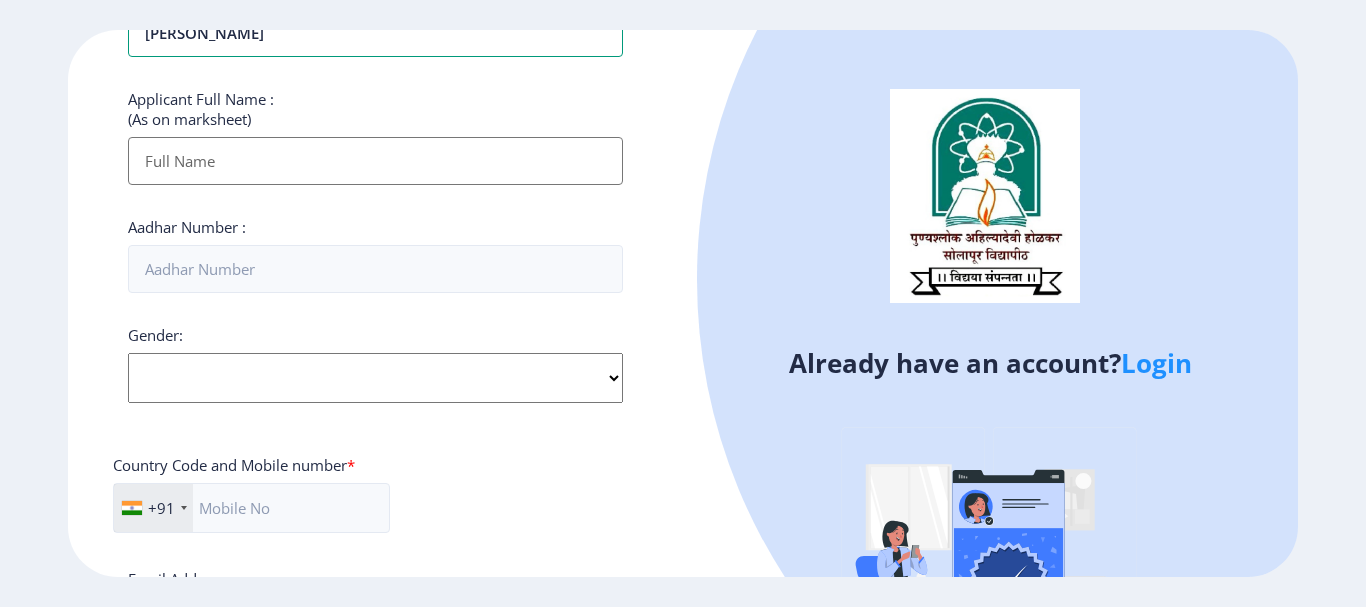 type on "[PERSON_NAME]" 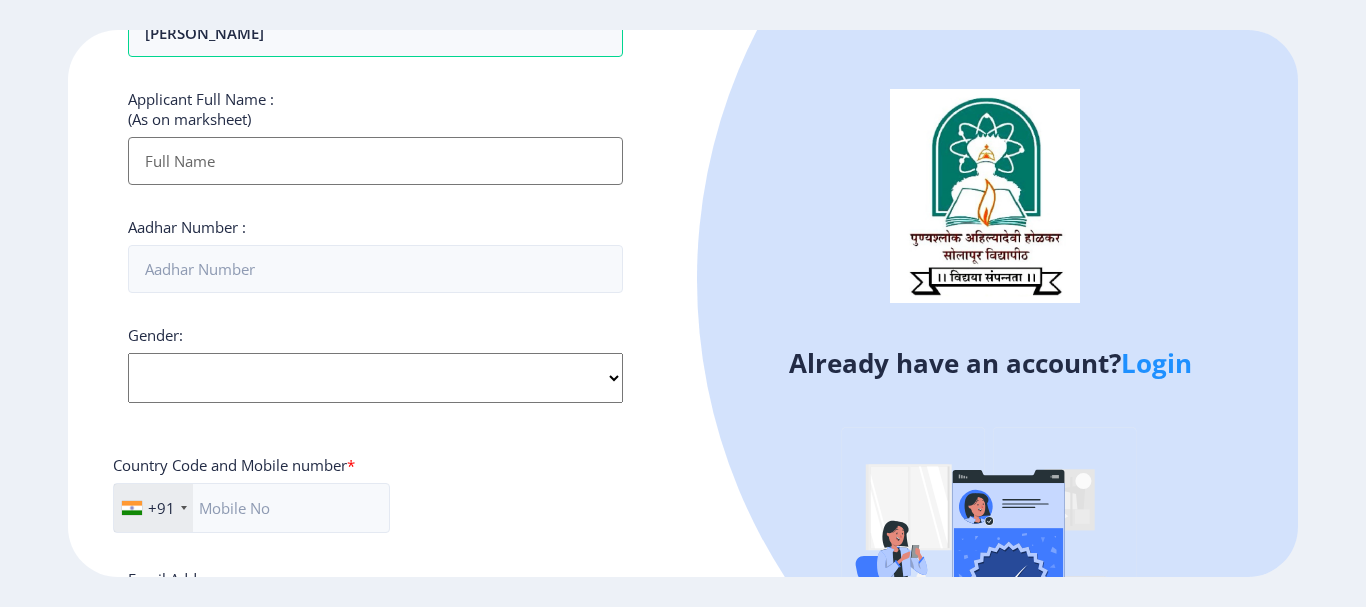 click on "Applicant First Name:" at bounding box center (375, 161) 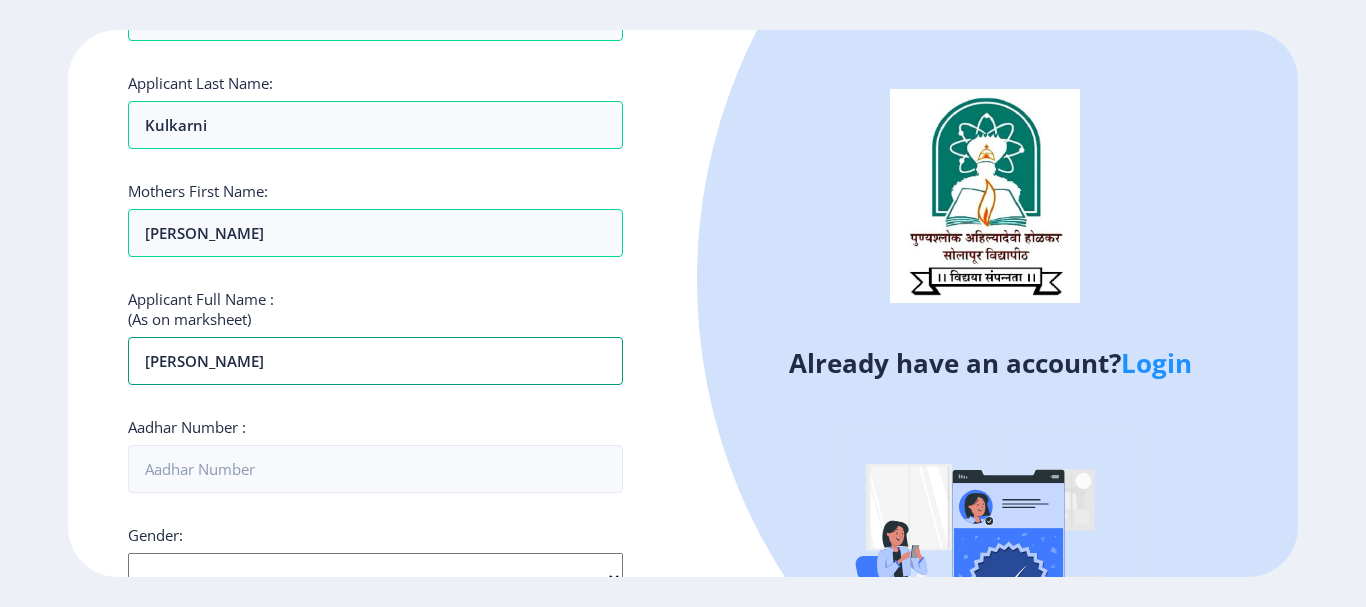 scroll, scrollTop: 500, scrollLeft: 0, axis: vertical 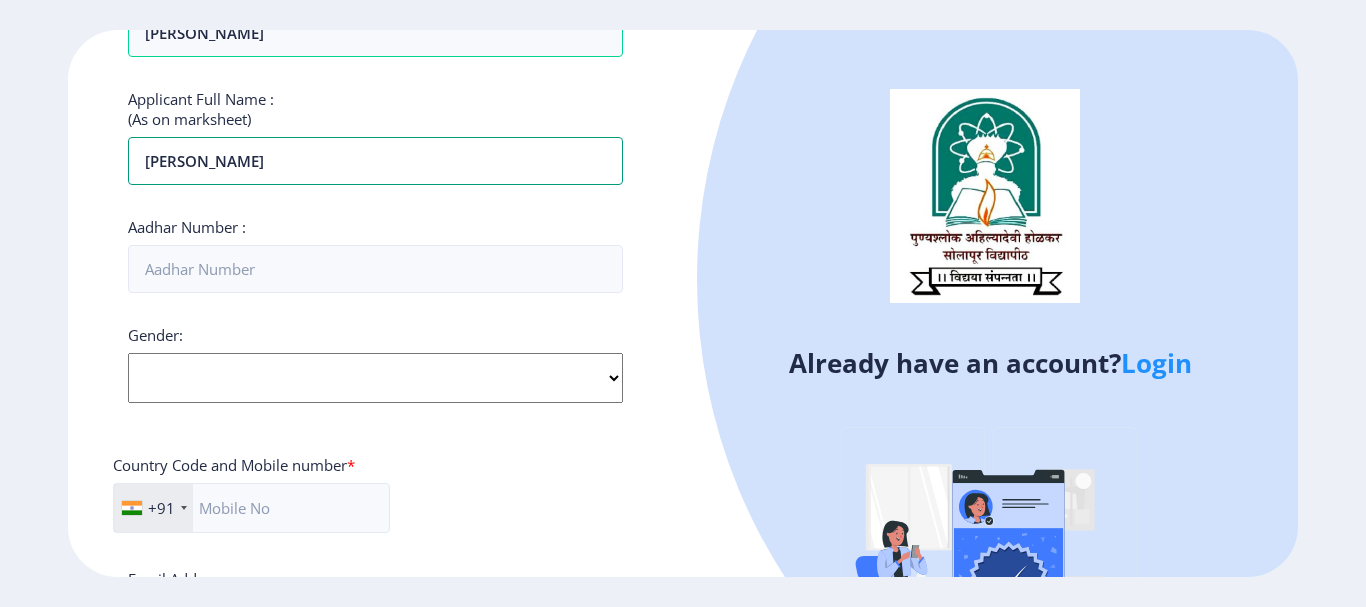 type on "[PERSON_NAME]" 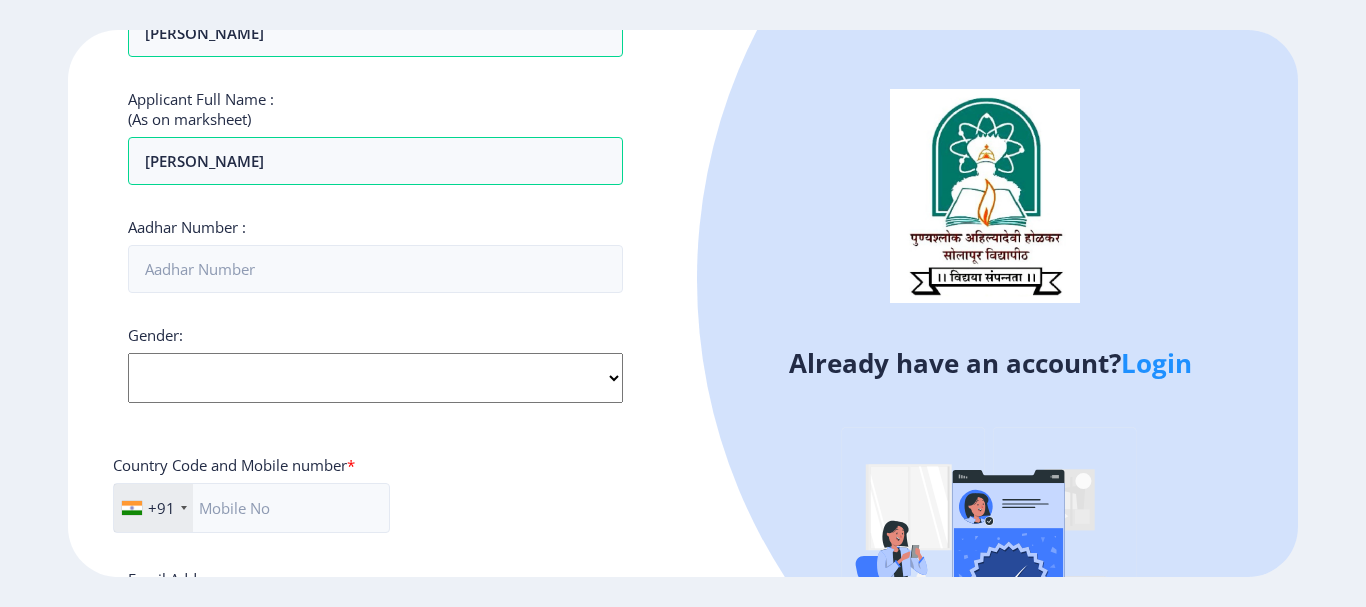 click on "Select Gender [DEMOGRAPHIC_DATA] [DEMOGRAPHIC_DATA] Other" 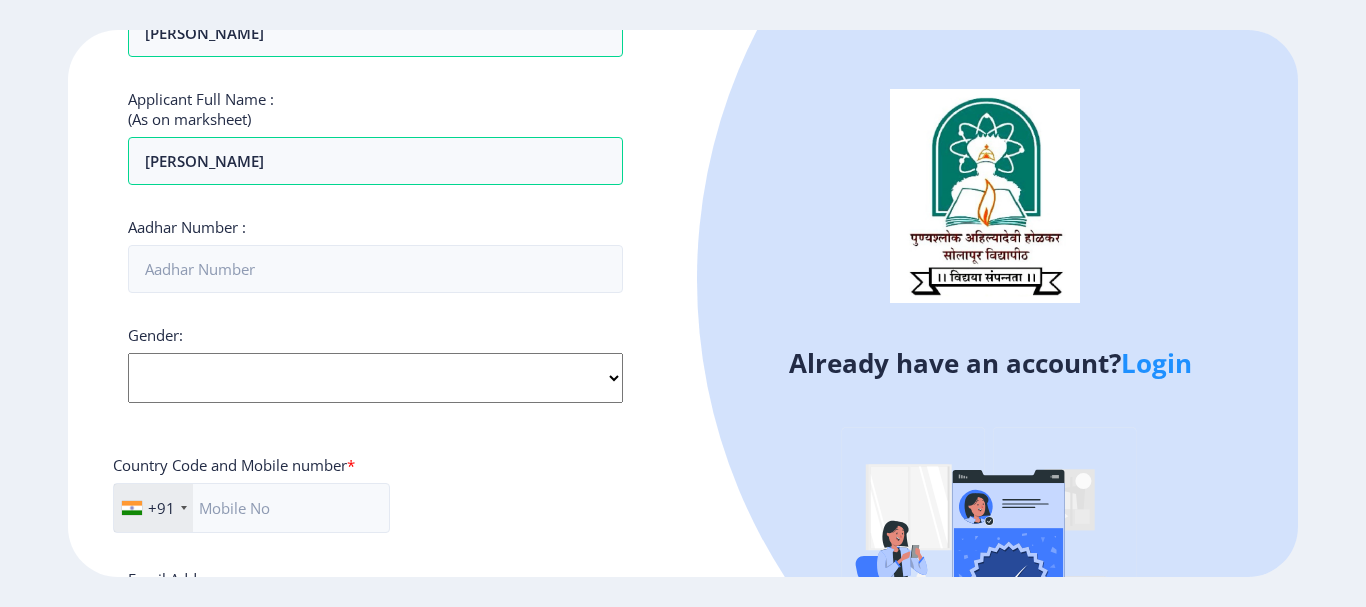 select on "[DEMOGRAPHIC_DATA]" 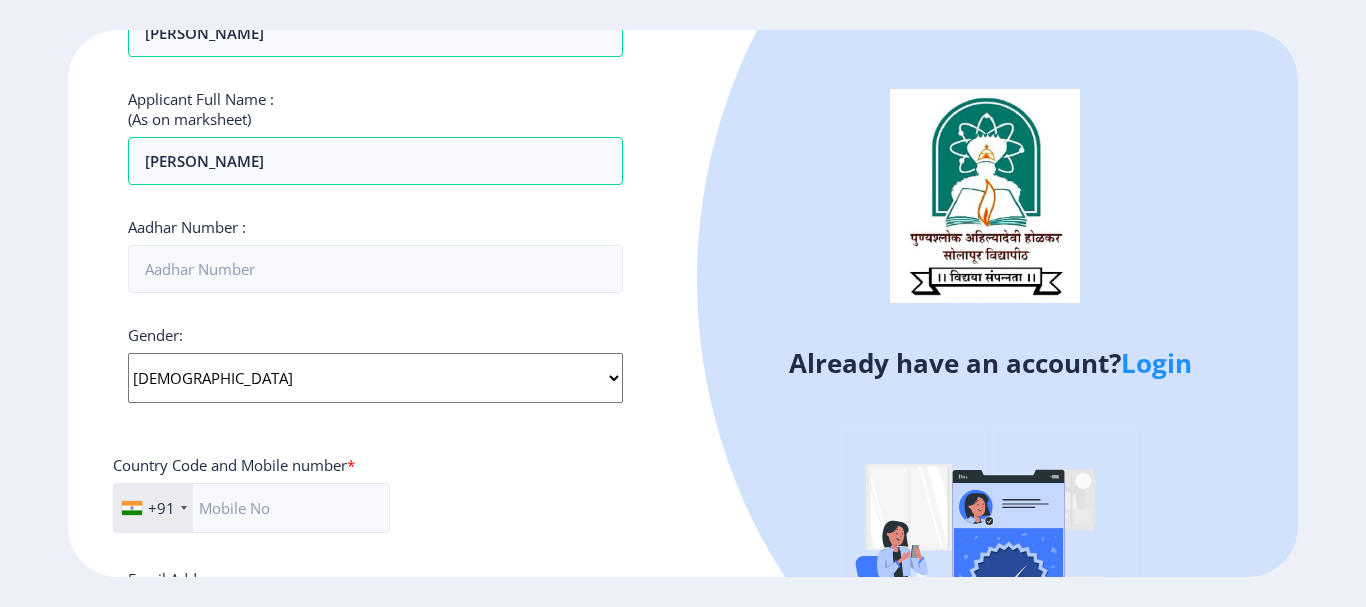 click on "Select Gender [DEMOGRAPHIC_DATA] [DEMOGRAPHIC_DATA] Other" 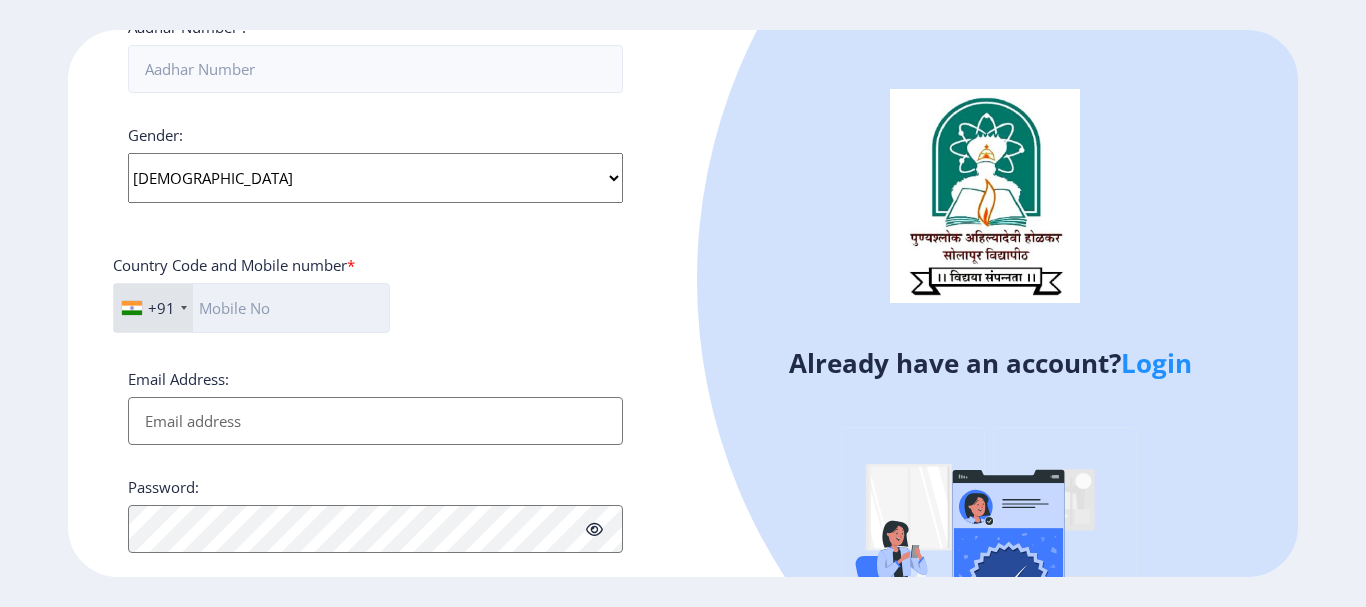 click 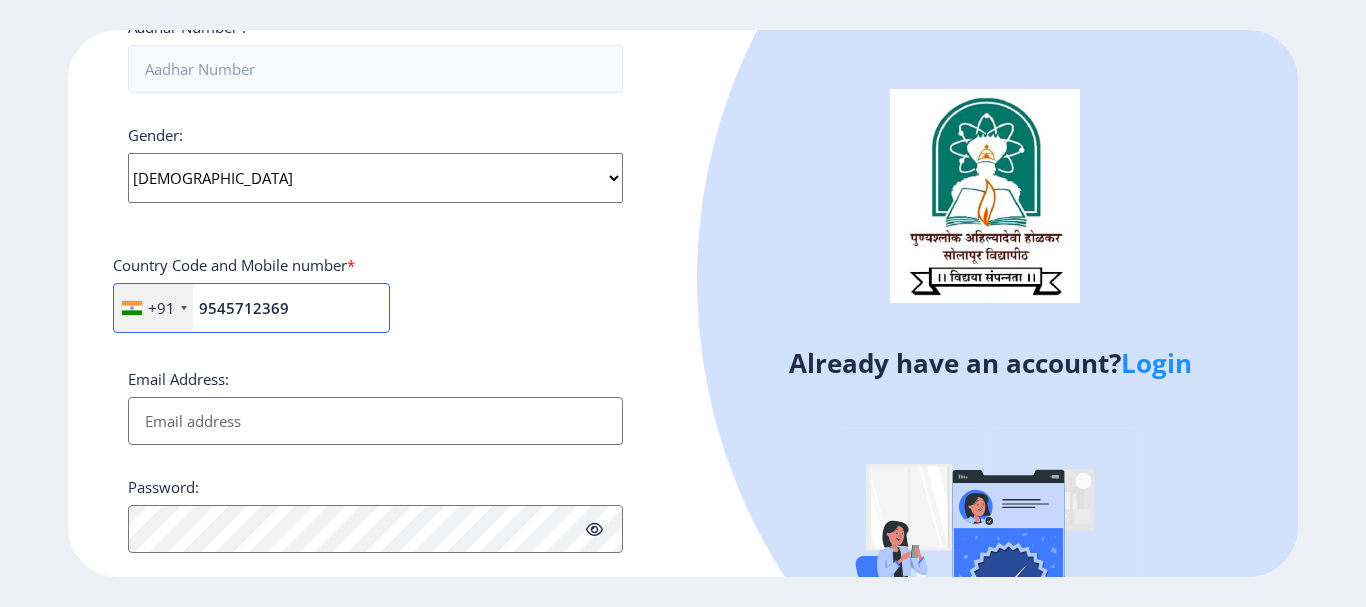 scroll, scrollTop: 846, scrollLeft: 0, axis: vertical 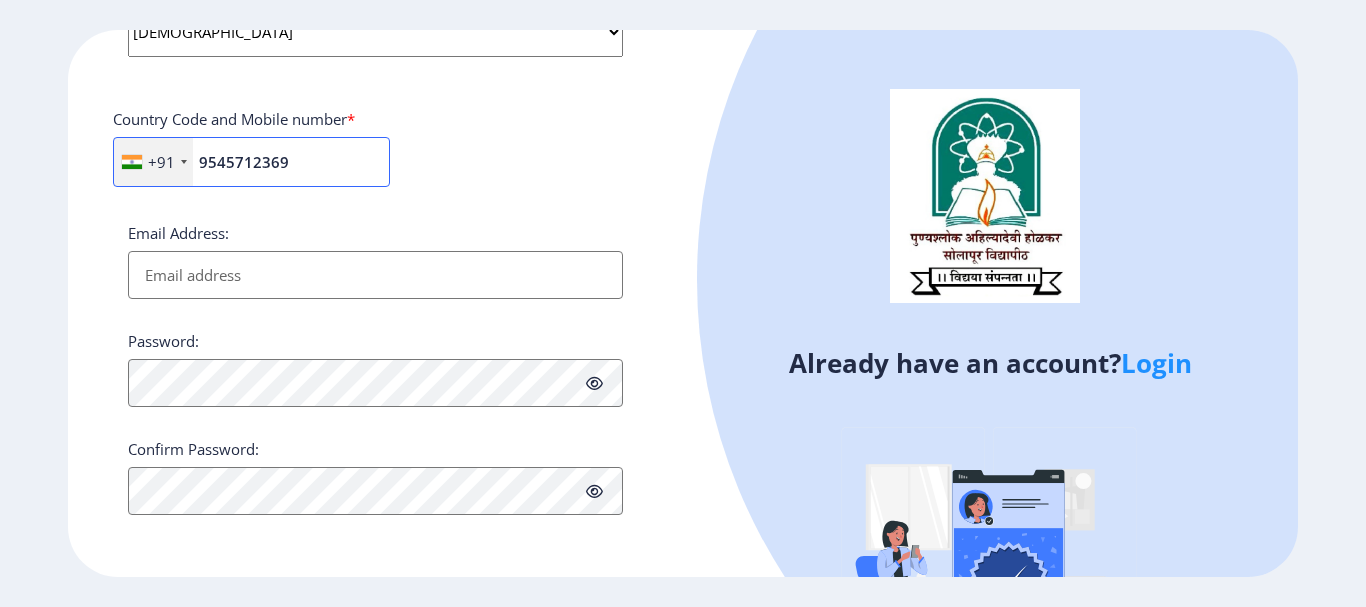 type on "9545712369" 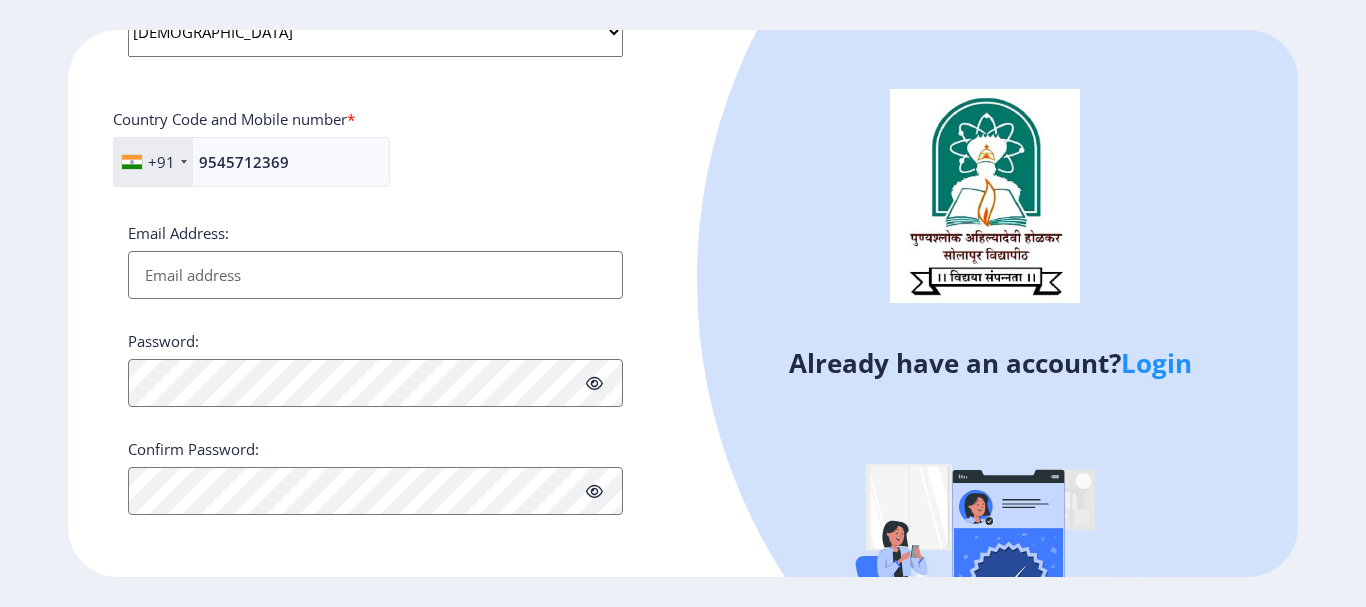 click on "Email Address:" at bounding box center (375, 275) 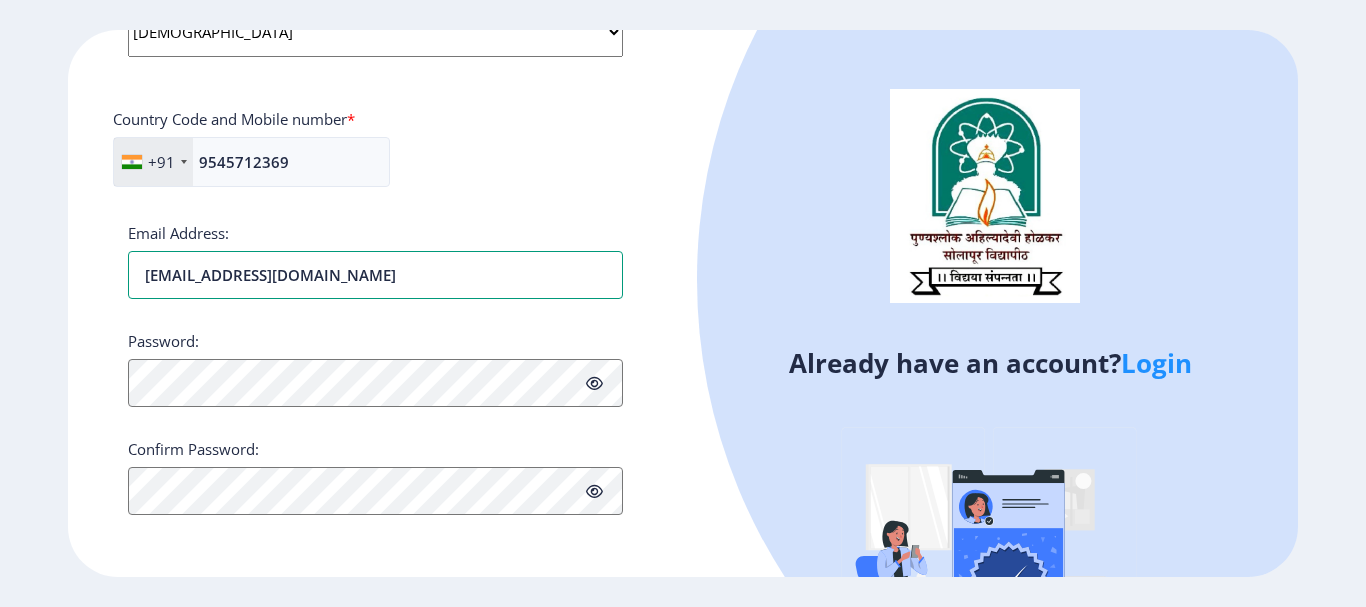 type on "[EMAIL_ADDRESS][DOMAIN_NAME]" 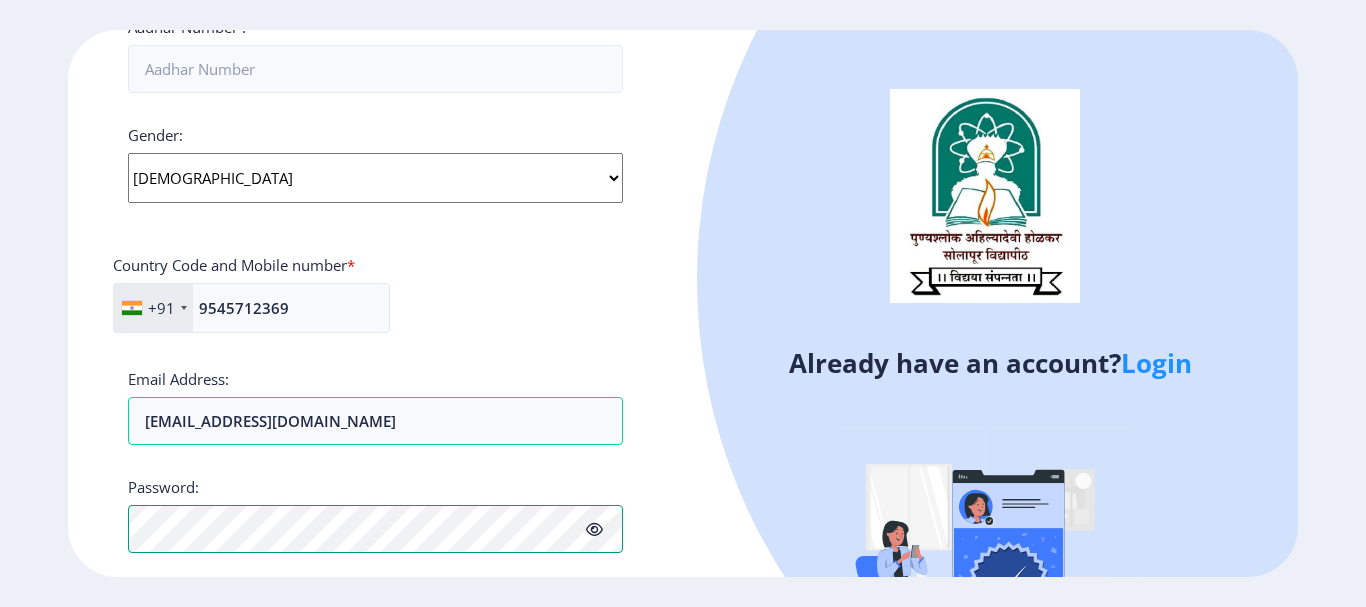 scroll, scrollTop: 870, scrollLeft: 0, axis: vertical 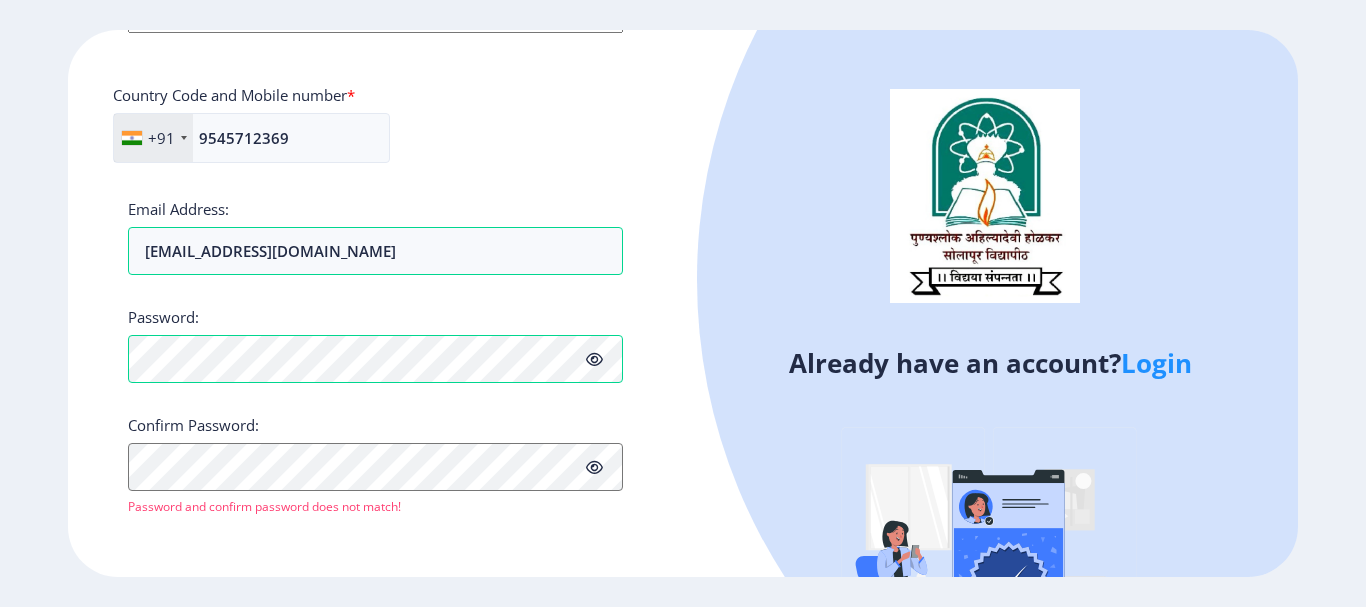 click 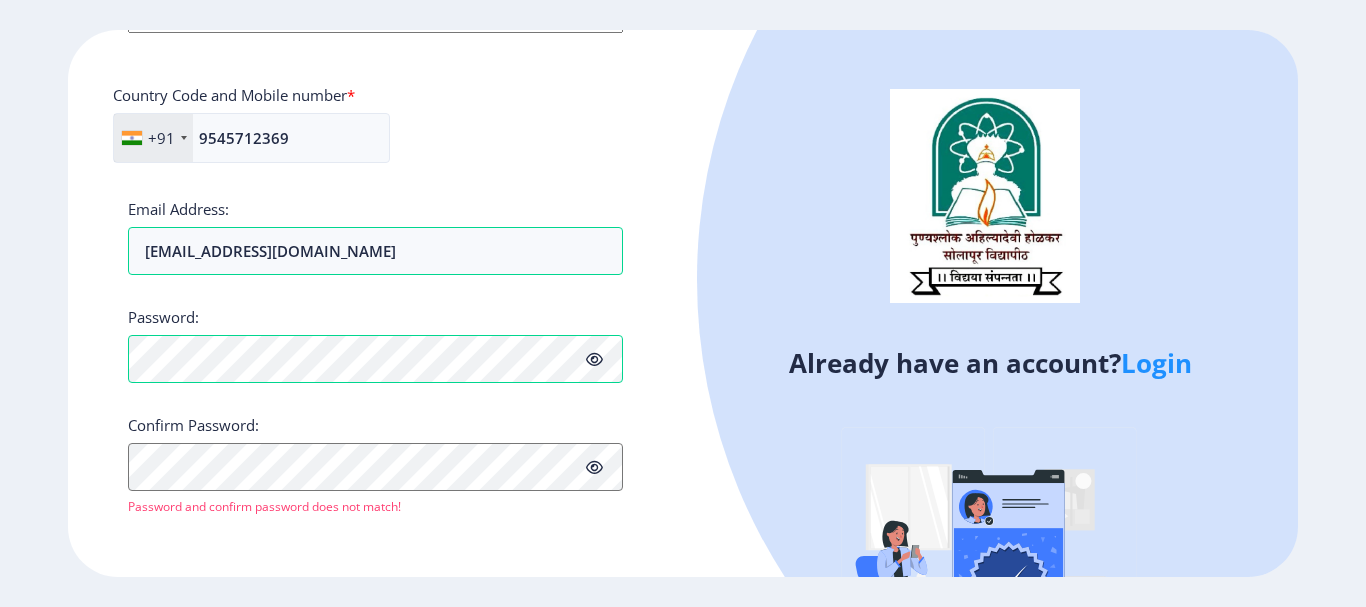click on "Applicant First Name: Akshay Applicant Middle Name: [PERSON_NAME] Applicant Last Name: [PERSON_NAME] Mothers First Name: [PERSON_NAME] Applicant Full Name : (As on marksheet) [PERSON_NAME] Aadhar Number :  Gender: Select Gender [DEMOGRAPHIC_DATA] [DEMOGRAPHIC_DATA] Other  Country Code and Mobile number  *  +91 [GEOGRAPHIC_DATA] ([GEOGRAPHIC_DATA]) +91 [GEOGRAPHIC_DATA] (‫[GEOGRAPHIC_DATA]‬‎) +93 [GEOGRAPHIC_DATA] ([GEOGRAPHIC_DATA]) +355 [GEOGRAPHIC_DATA] (‫[GEOGRAPHIC_DATA]‬‎) +213 [US_STATE] +1 [GEOGRAPHIC_DATA] +376 [GEOGRAPHIC_DATA] +244 [GEOGRAPHIC_DATA] +1 [GEOGRAPHIC_DATA] +1 [GEOGRAPHIC_DATA] +54 [GEOGRAPHIC_DATA] ([GEOGRAPHIC_DATA]) +374 [GEOGRAPHIC_DATA] +297 [GEOGRAPHIC_DATA] +61 [GEOGRAPHIC_DATA] ([GEOGRAPHIC_DATA]) +43 [GEOGRAPHIC_DATA] ([GEOGRAPHIC_DATA]) +994 [GEOGRAPHIC_DATA] +1 [GEOGRAPHIC_DATA] ([GEOGRAPHIC_DATA][GEOGRAPHIC_DATA]‬‎) +973 [GEOGRAPHIC_DATA] ([GEOGRAPHIC_DATA]) +880 [GEOGRAPHIC_DATA] +1 [GEOGRAPHIC_DATA] ([GEOGRAPHIC_DATA]) +375 [GEOGRAPHIC_DATA] ([GEOGRAPHIC_DATA]) +32 [GEOGRAPHIC_DATA] +501 [GEOGRAPHIC_DATA] ([GEOGRAPHIC_DATA]) +229 [GEOGRAPHIC_DATA] +1 [GEOGRAPHIC_DATA] (འབྲུག) +975 [GEOGRAPHIC_DATA] +591 [GEOGRAPHIC_DATA] ([GEOGRAPHIC_DATA]) +387 [GEOGRAPHIC_DATA] +267 [GEOGRAPHIC_DATA] ([GEOGRAPHIC_DATA]) +55 [GEOGRAPHIC_DATA] +246 [GEOGRAPHIC_DATA] +1 +1" 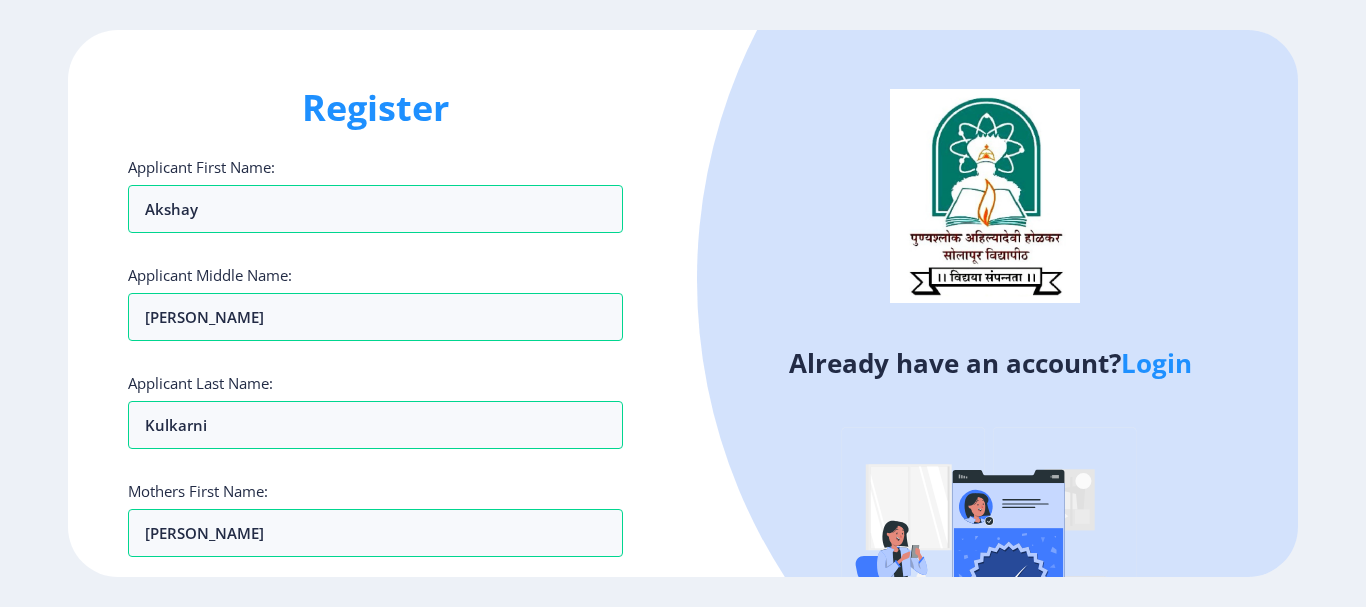 scroll, scrollTop: 300, scrollLeft: 0, axis: vertical 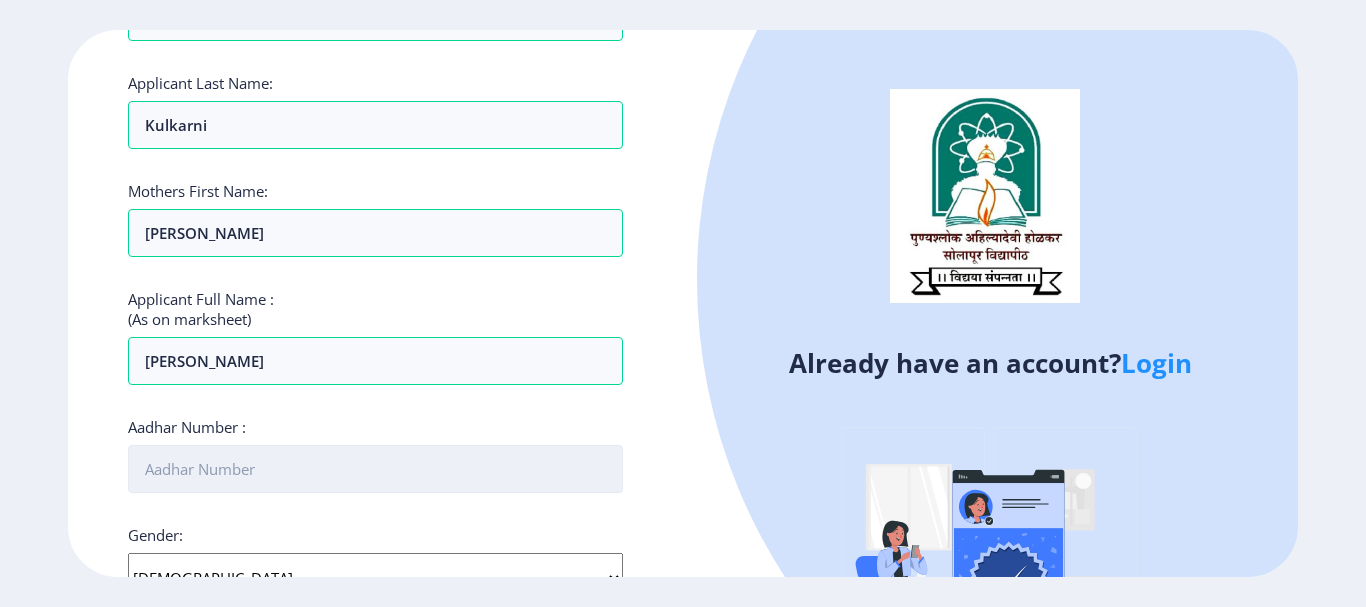 click on "Aadhar Number :" at bounding box center [375, 469] 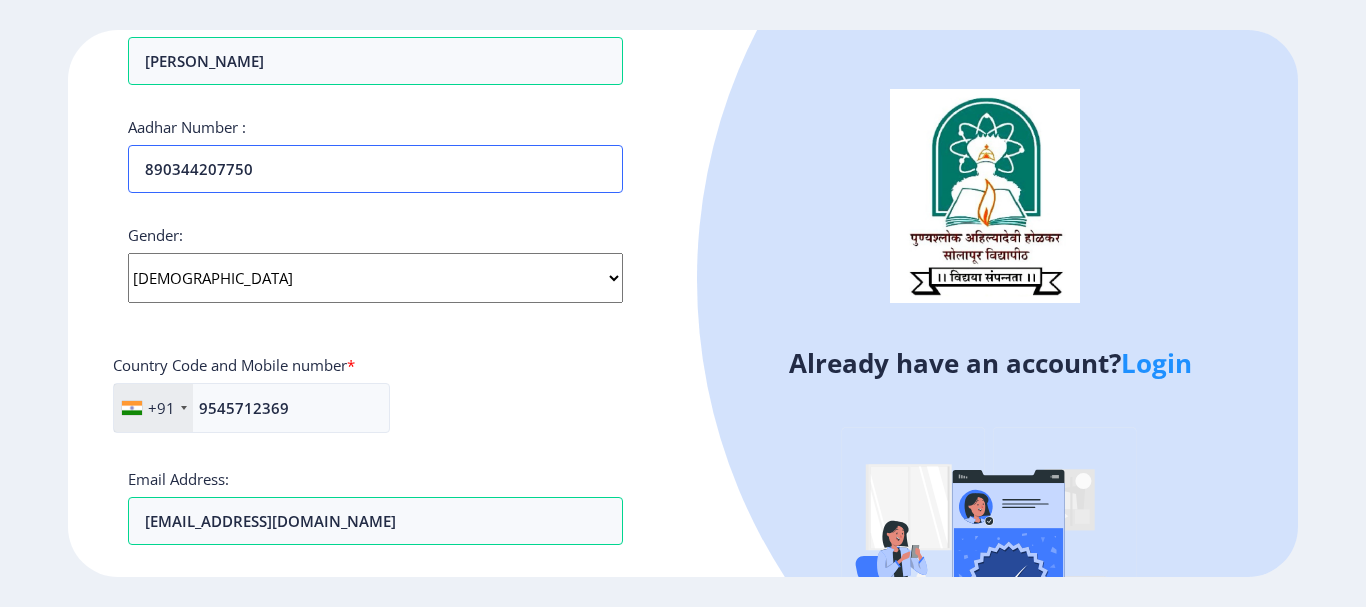 scroll, scrollTop: 869, scrollLeft: 0, axis: vertical 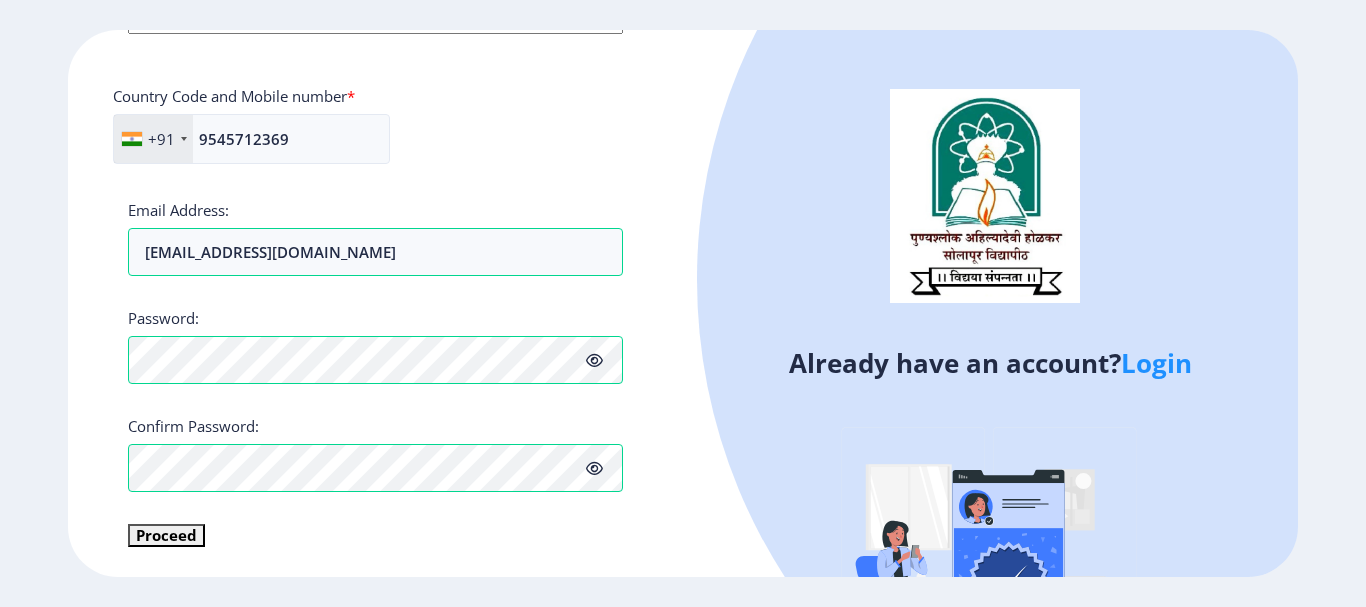 type on "890344207750" 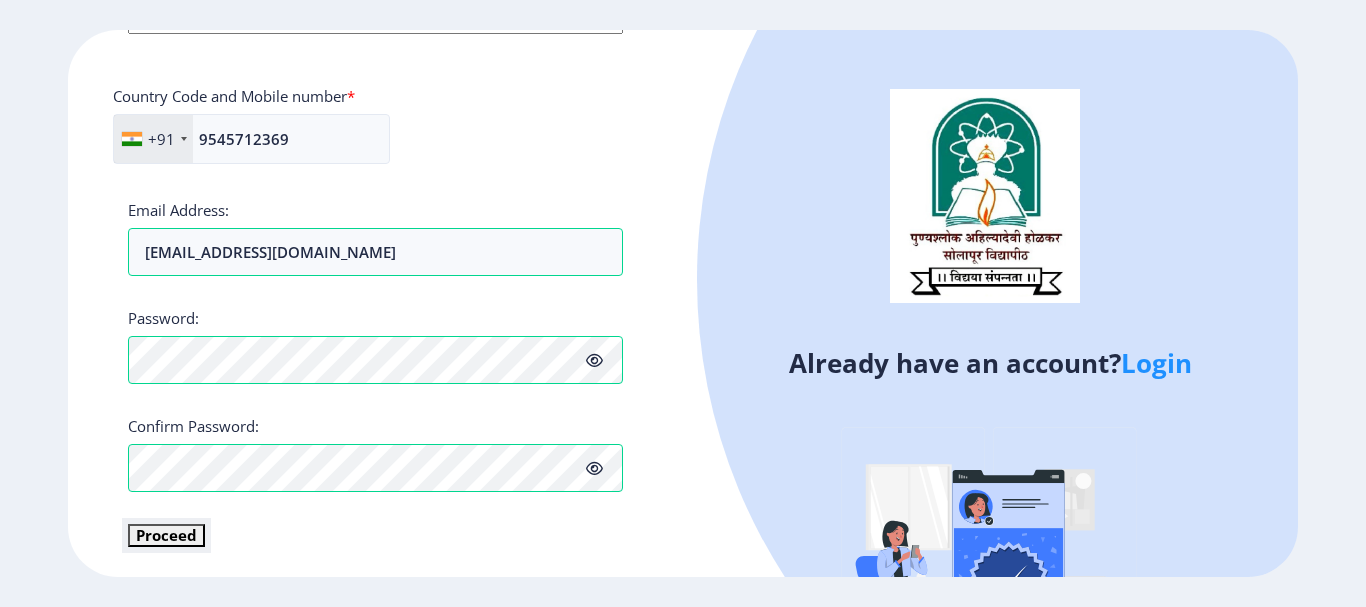 click on "Proceed" 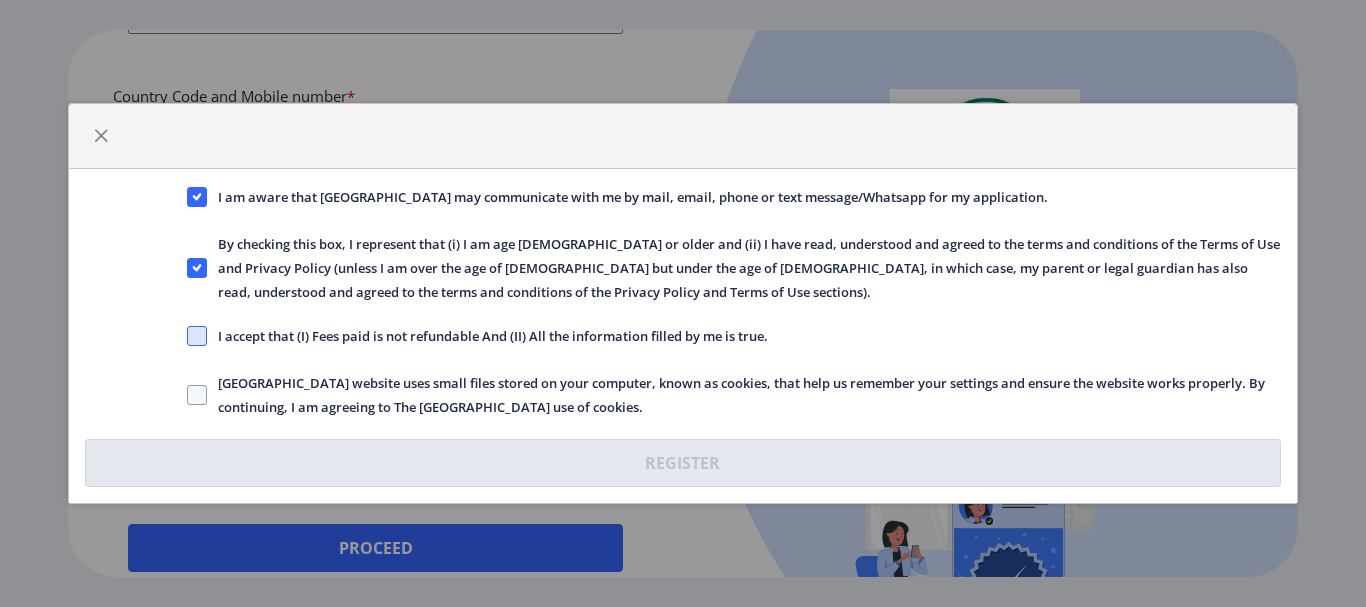 click 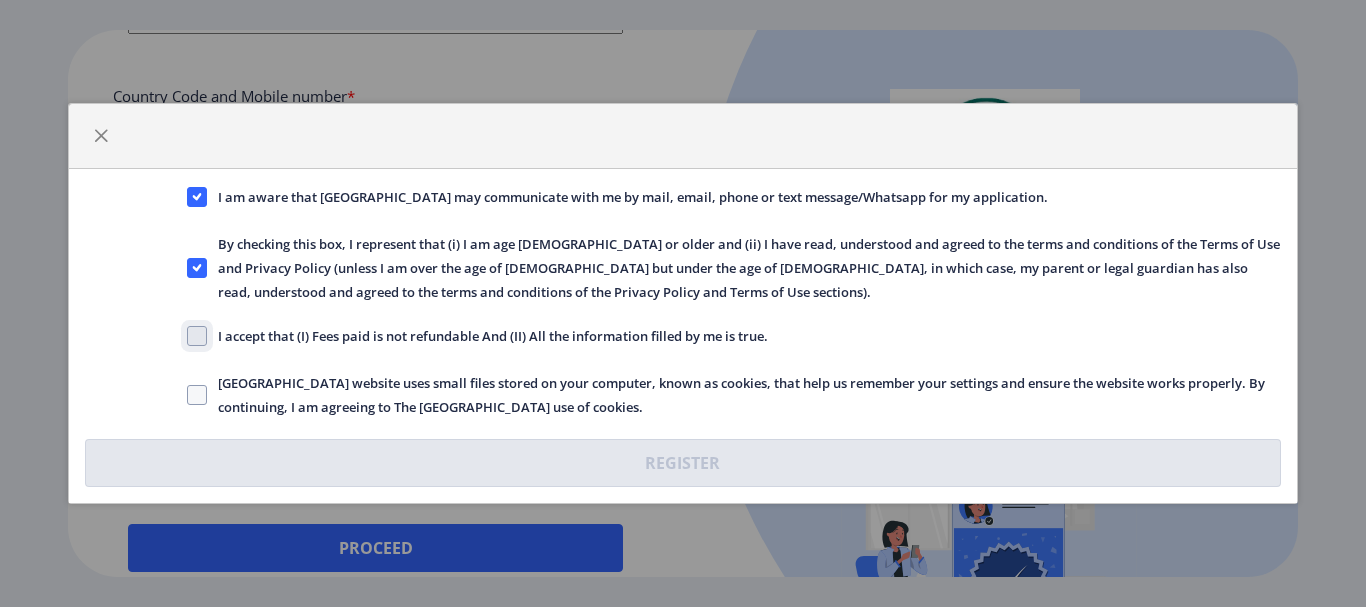click on "I accept that (I) Fees paid is not refundable And (II) All the information filled by me is true." 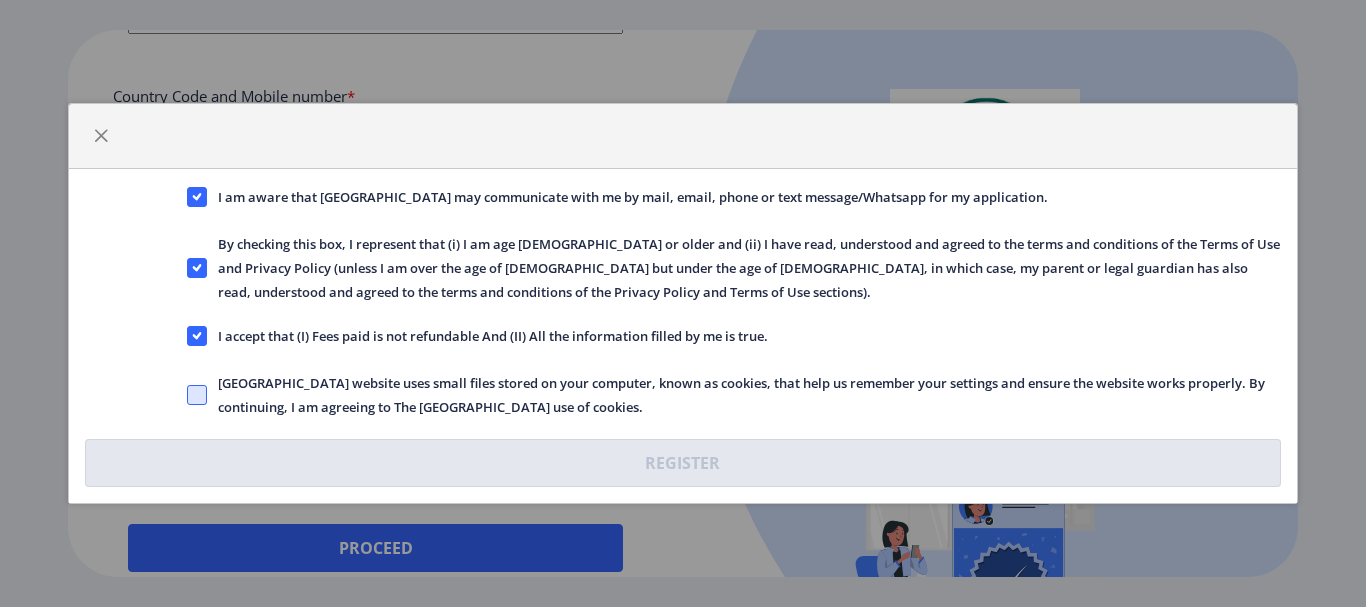 click 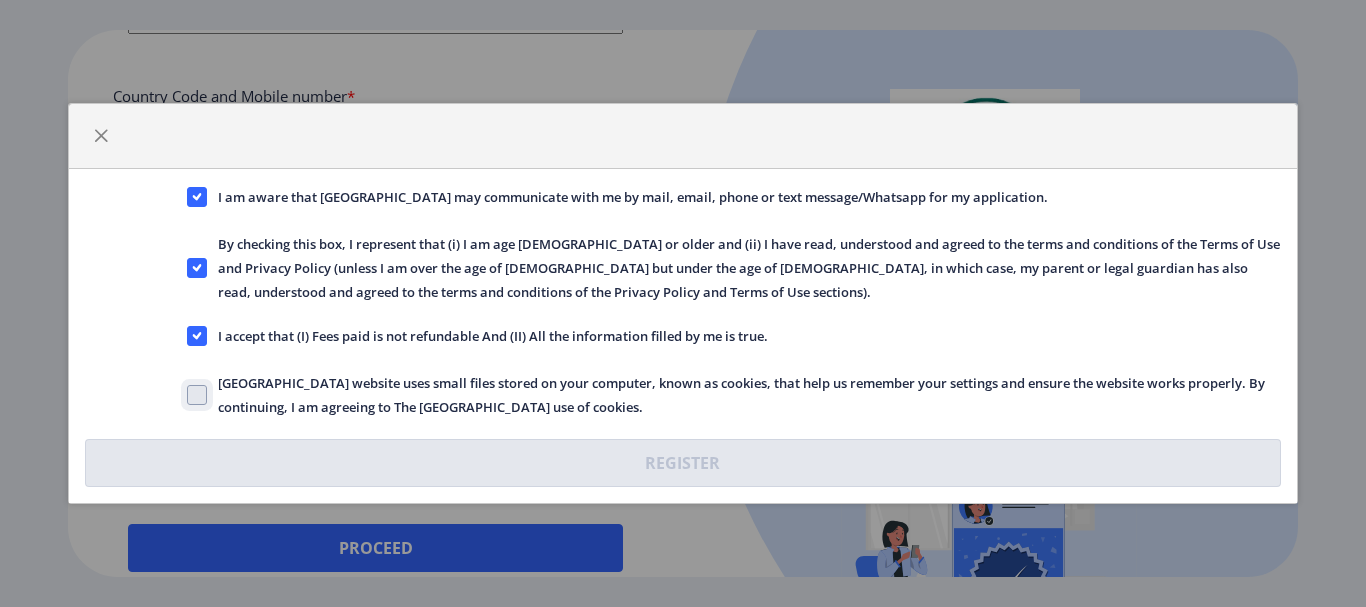 click on "[GEOGRAPHIC_DATA] website uses small files stored on your computer, known as cookies, that help us remember your settings and ensure the website works properly. By continuing, I am agreeing to The [GEOGRAPHIC_DATA] use of cookies." 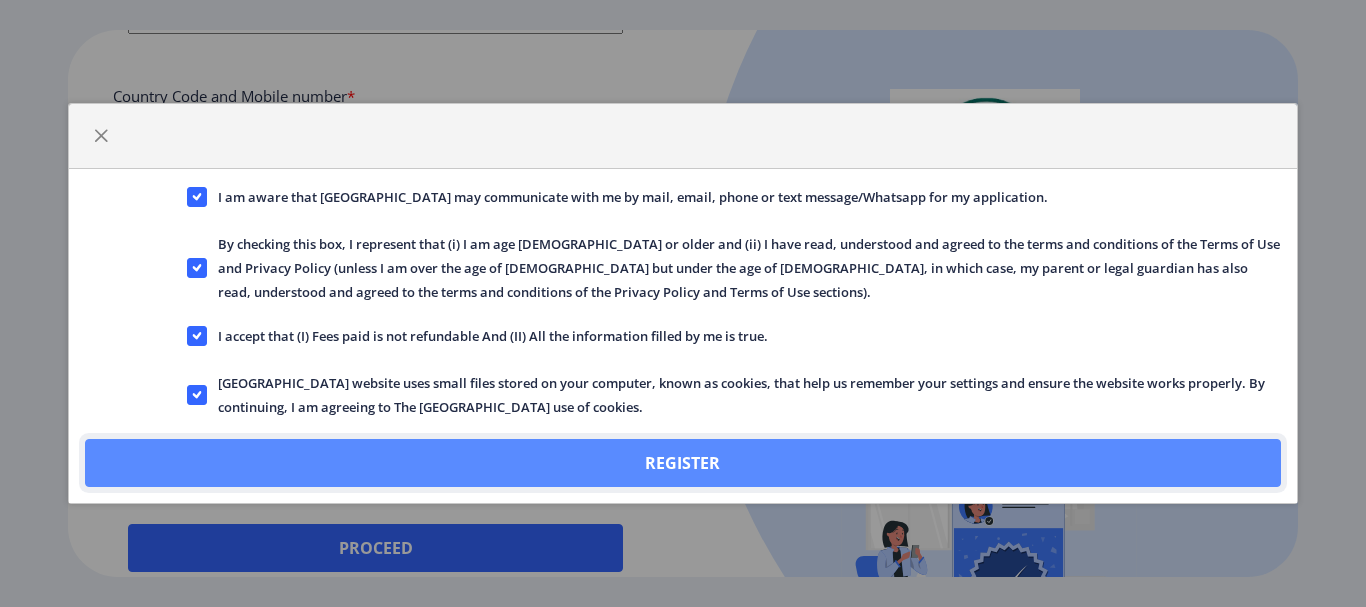click on "Register" 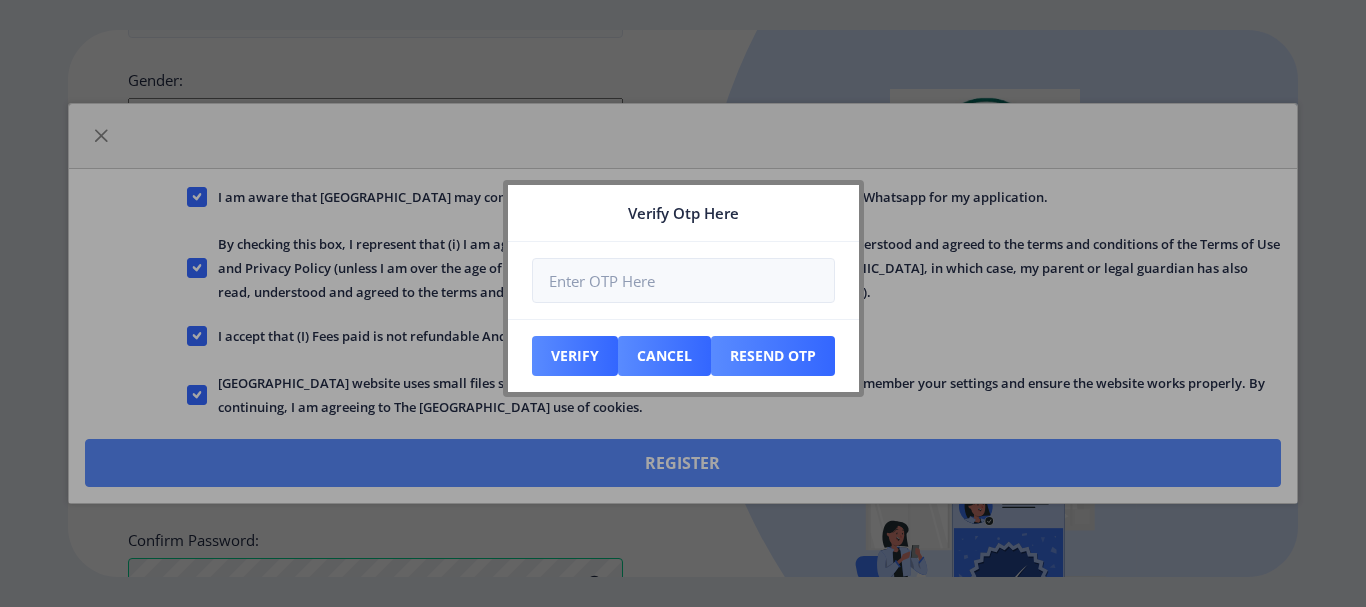 scroll, scrollTop: 983, scrollLeft: 0, axis: vertical 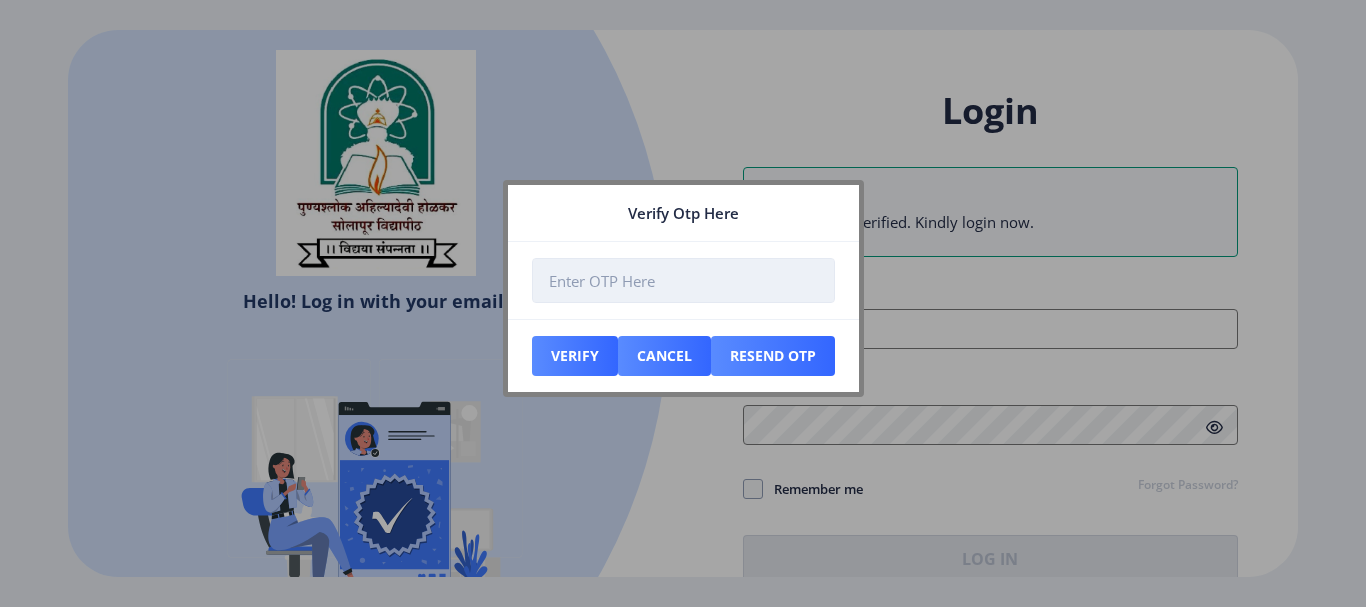 click at bounding box center [683, 280] 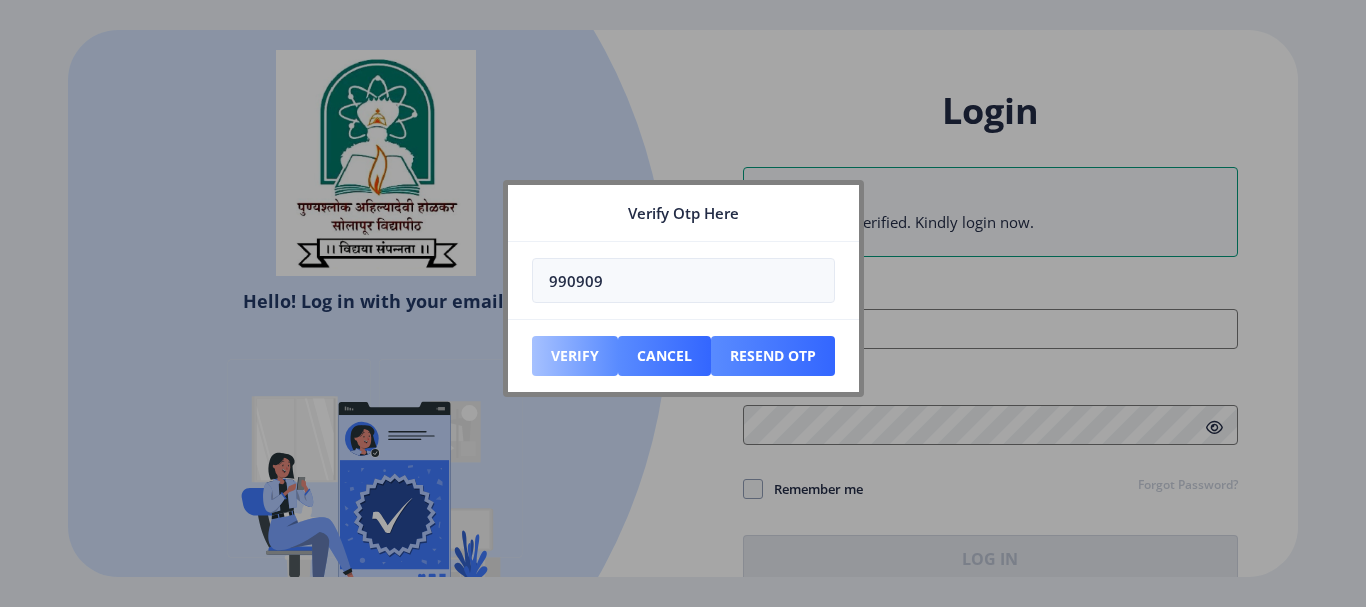 type on "990909" 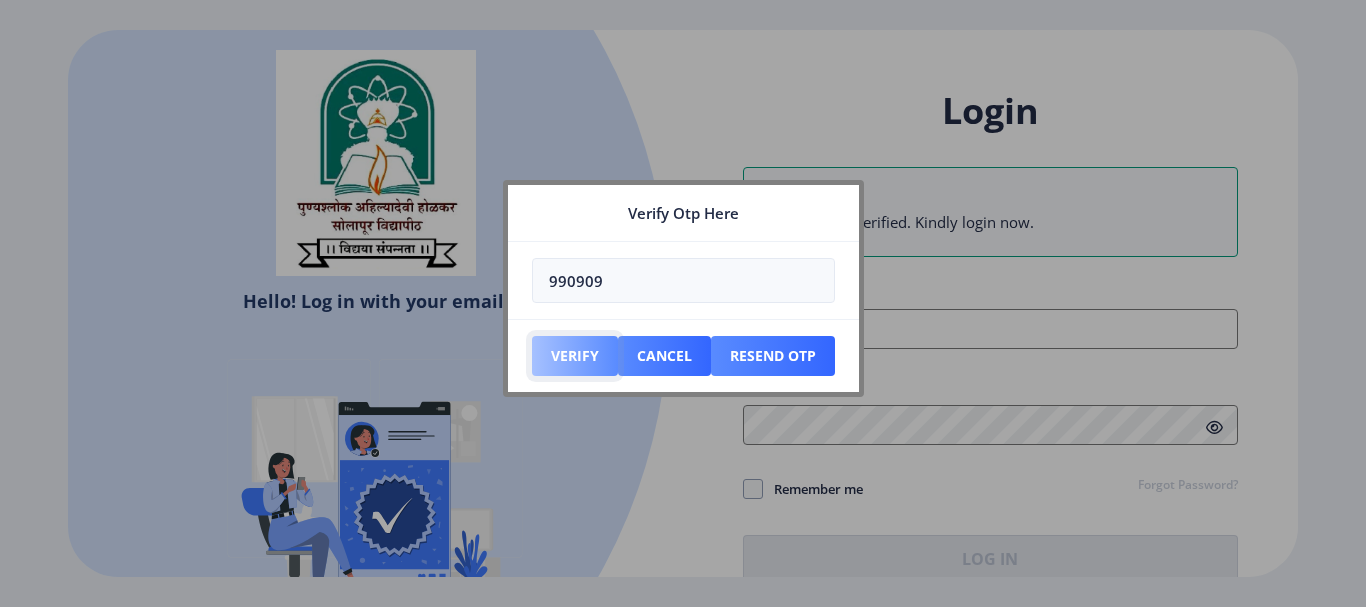 click on "Verify" at bounding box center (575, 356) 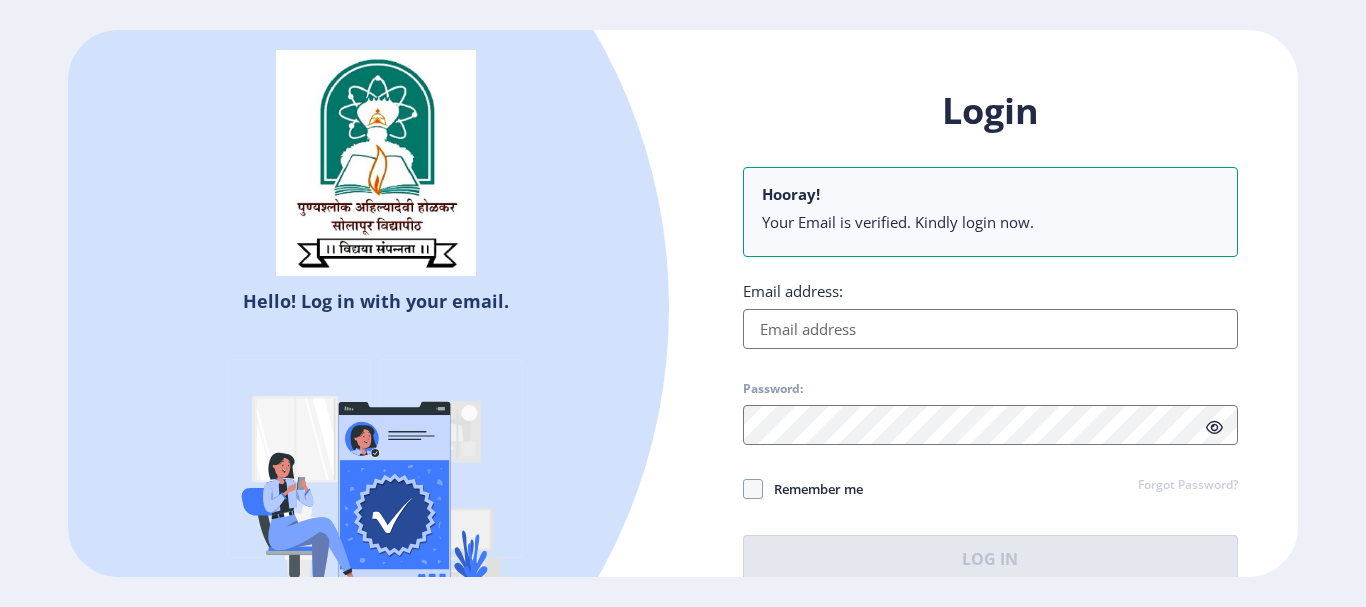 click on "Your Email is verified. Kindly login now." 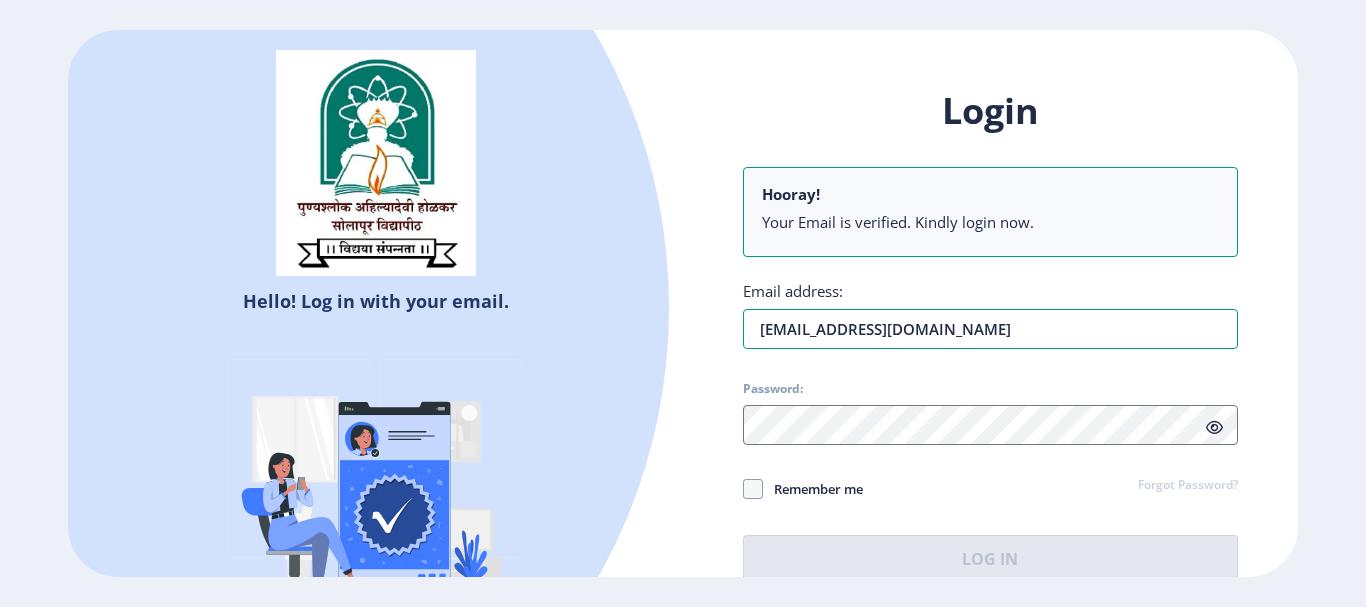 type on "[EMAIL_ADDRESS][DOMAIN_NAME]" 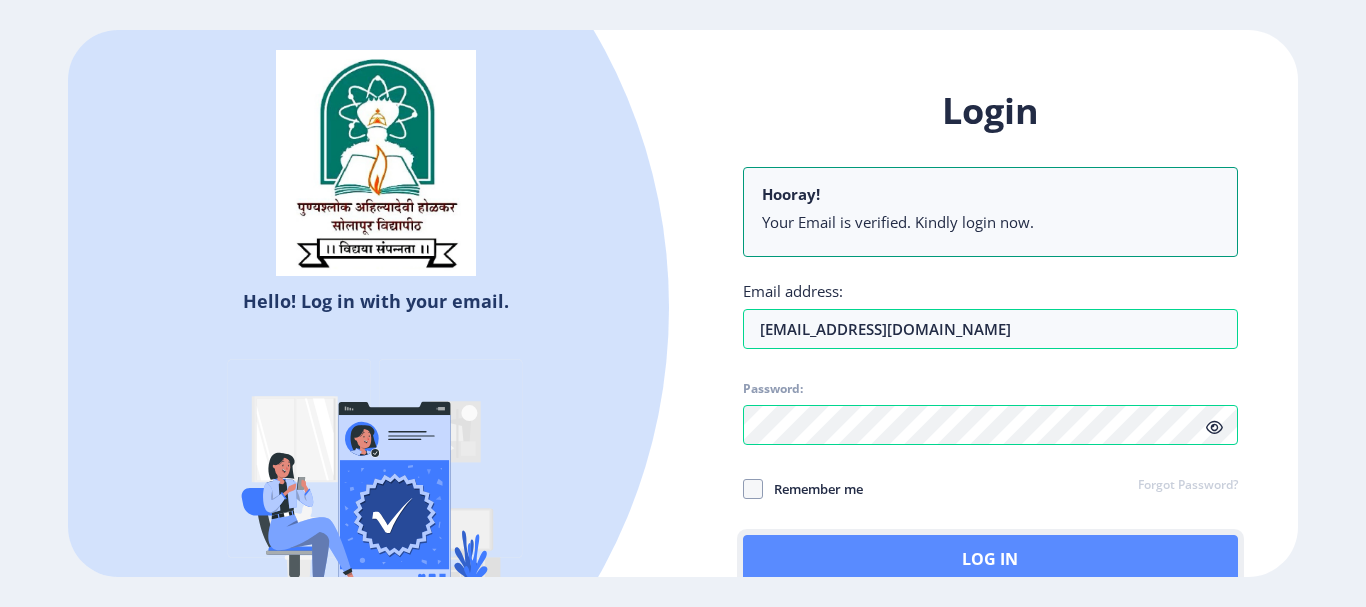 click on "Log In" 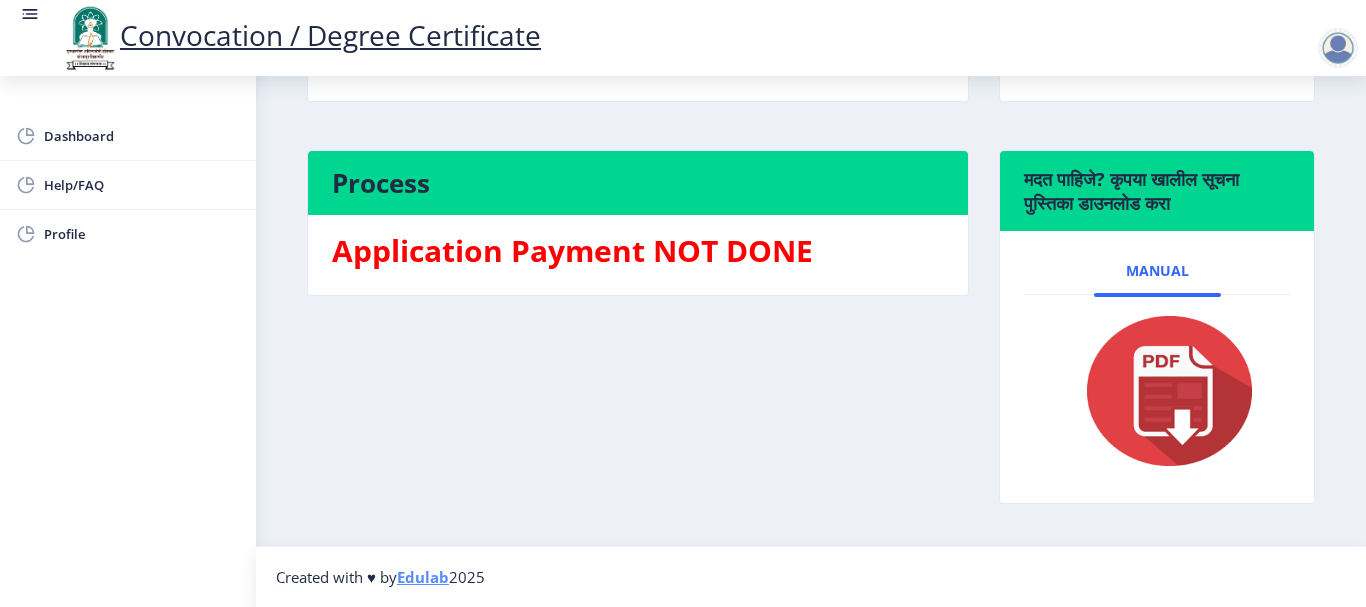 scroll, scrollTop: 0, scrollLeft: 0, axis: both 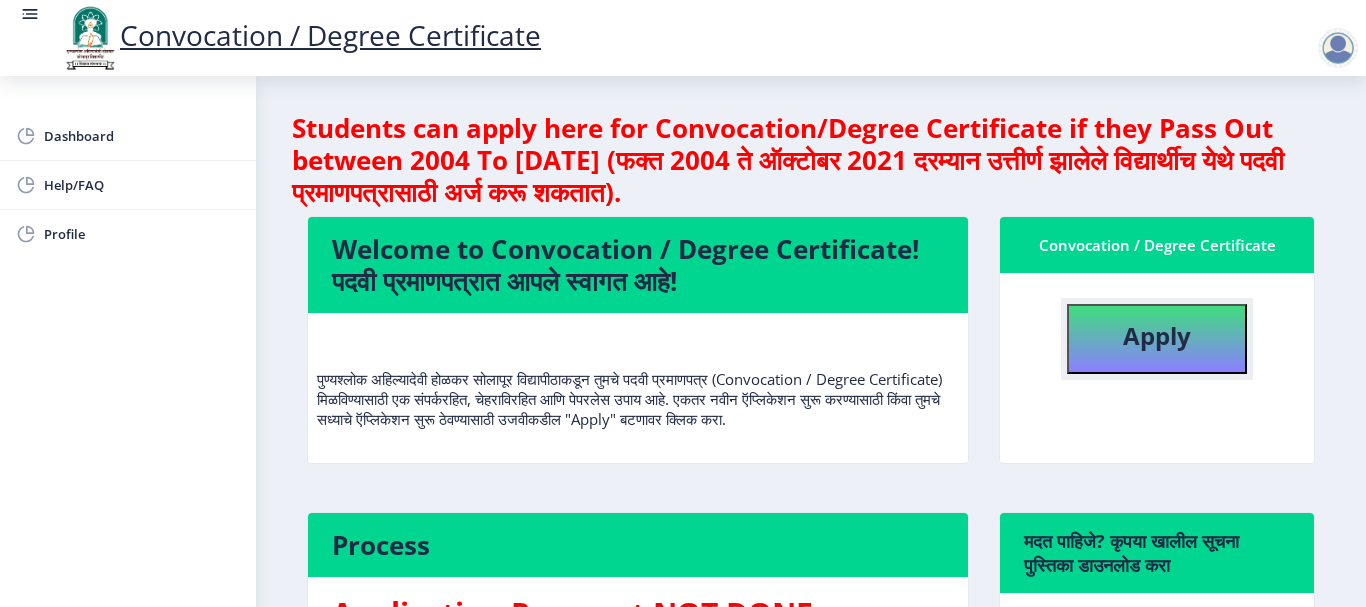 click on "Apply" 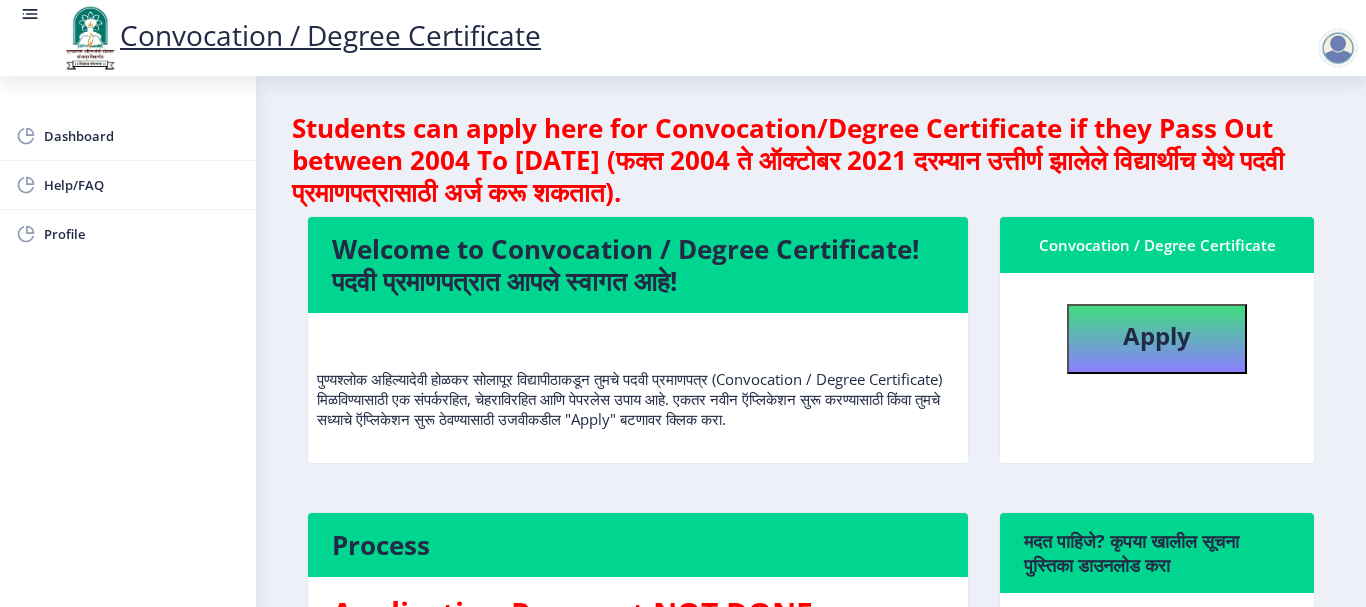 select 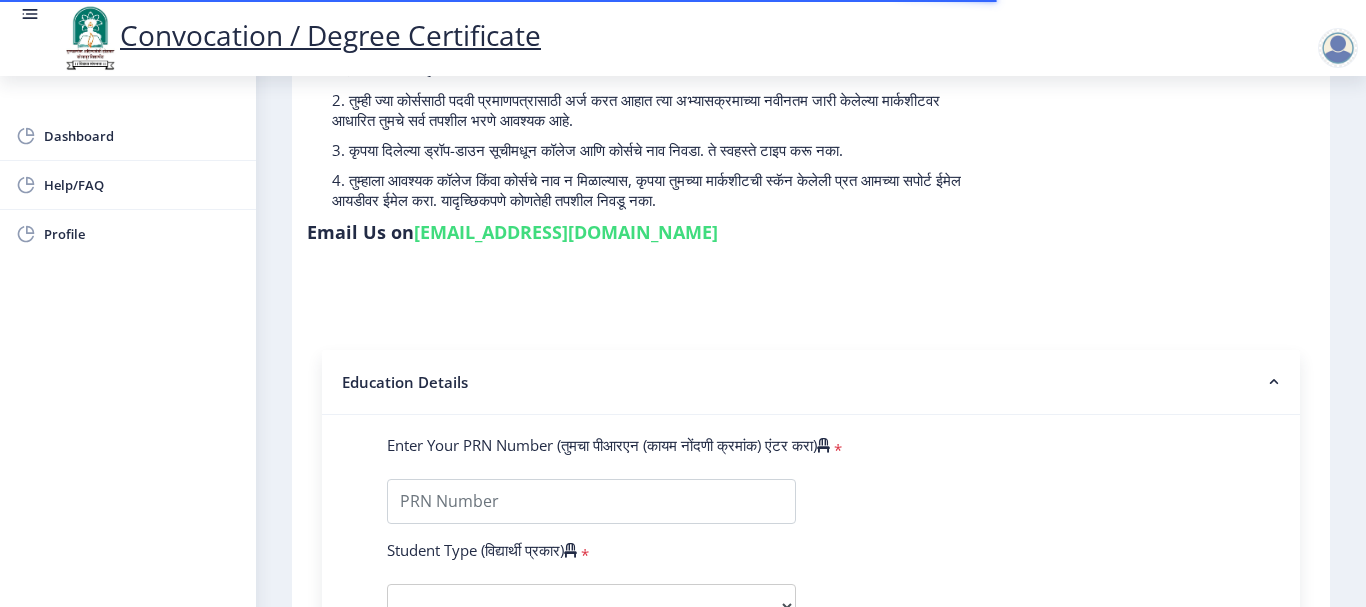 scroll, scrollTop: 400, scrollLeft: 0, axis: vertical 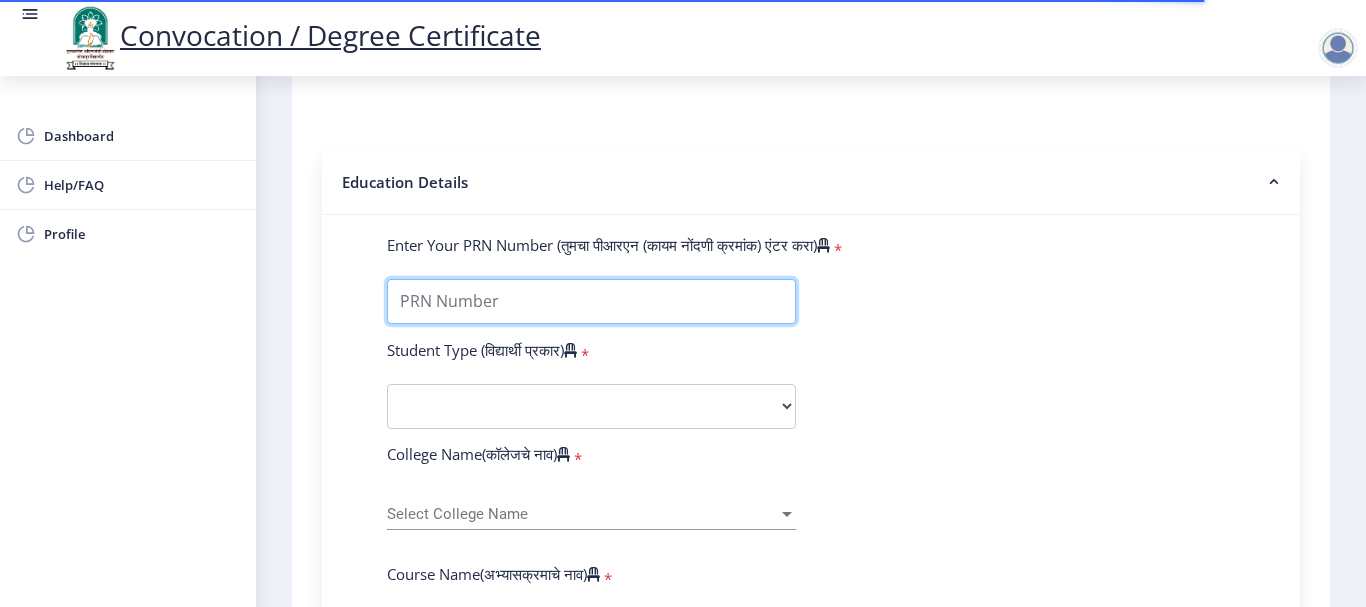 click on "Enter Your PRN Number (तुमचा पीआरएन (कायम नोंदणी क्रमांक) एंटर करा)" at bounding box center [591, 301] 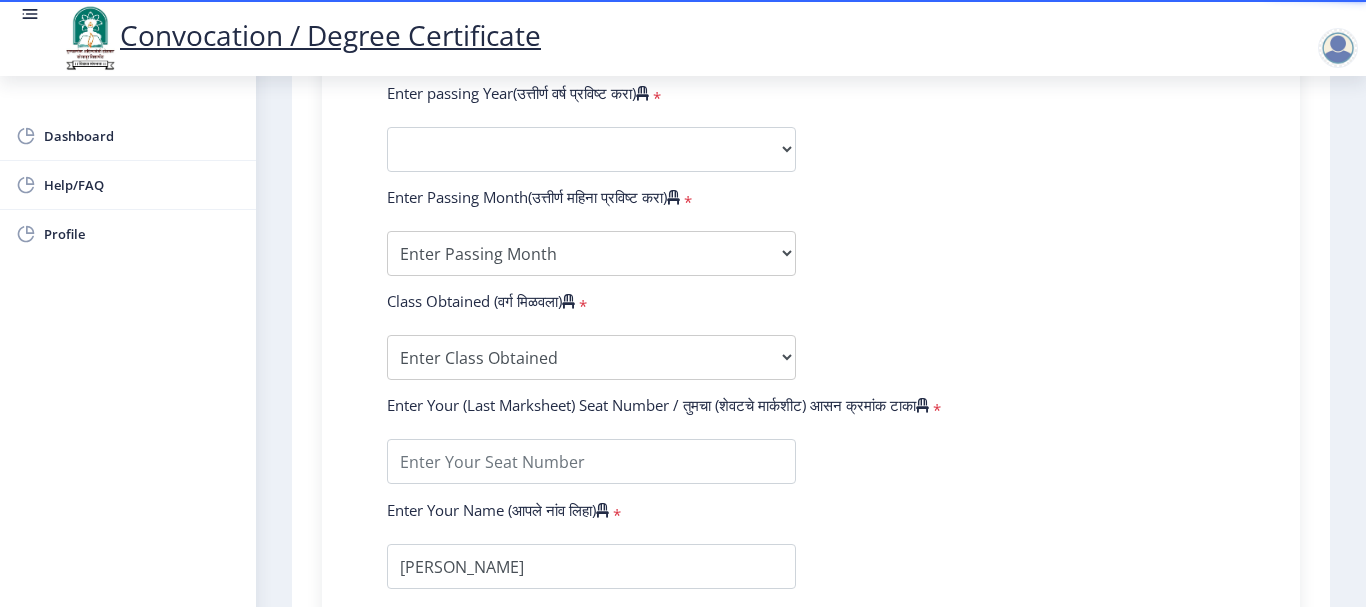 scroll, scrollTop: 600, scrollLeft: 0, axis: vertical 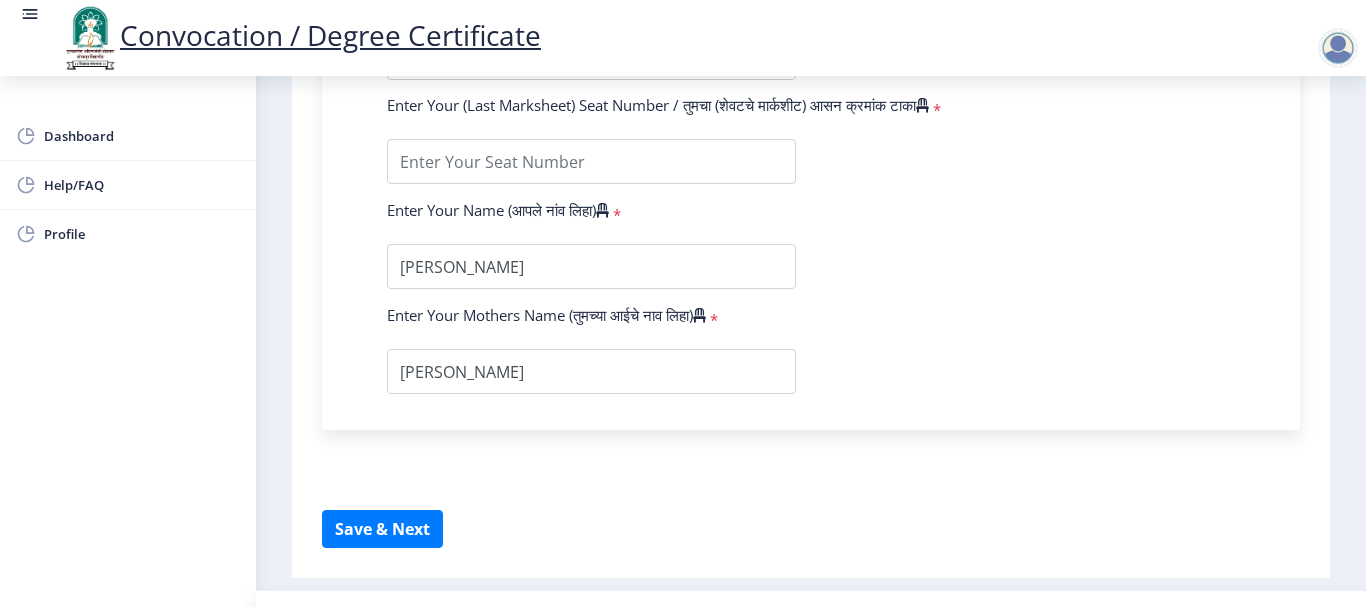 click 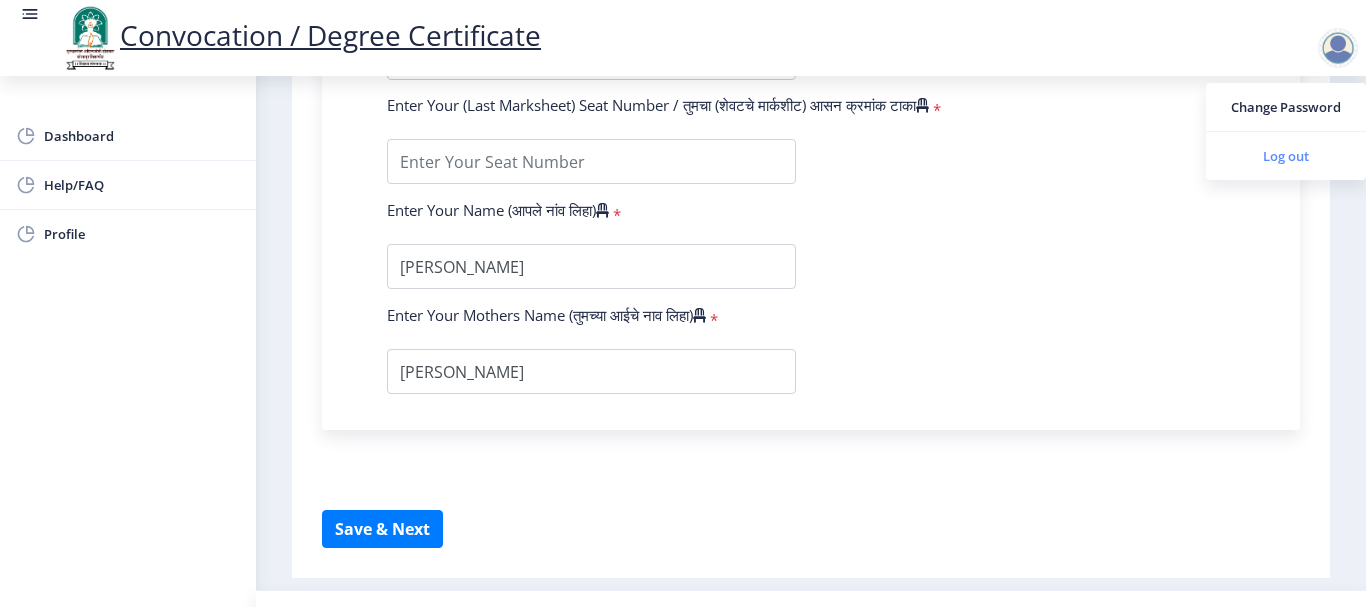 click on "Log out" at bounding box center (1286, 156) 